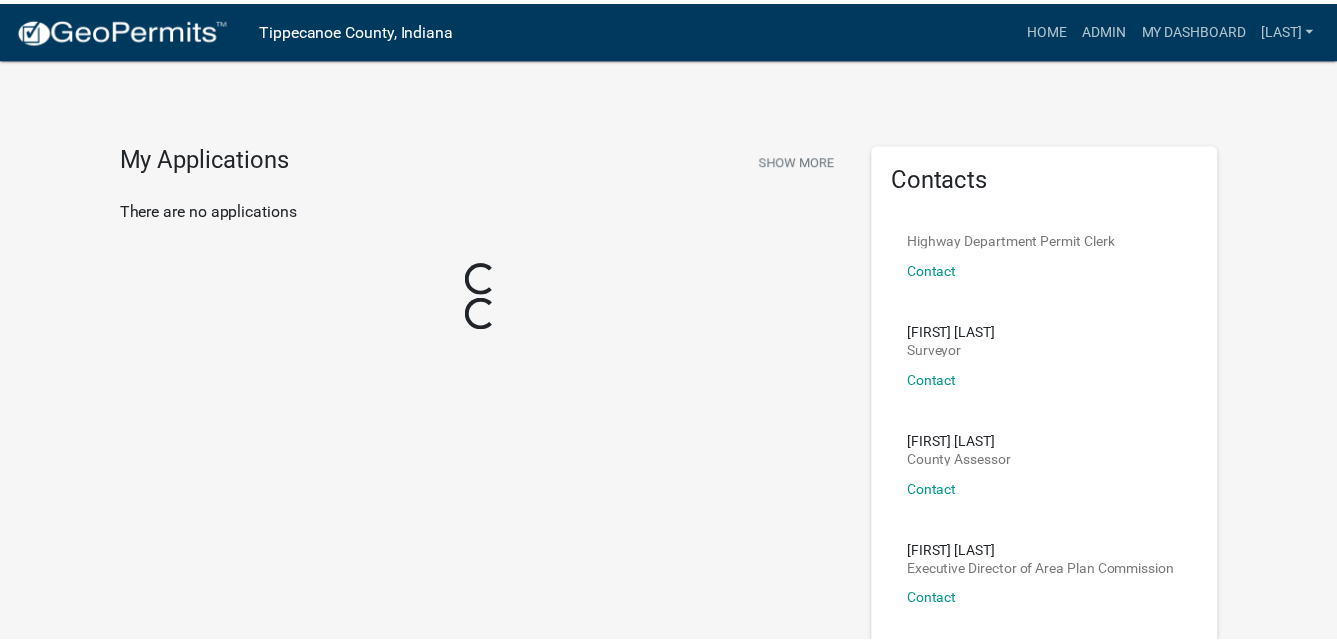 scroll, scrollTop: 0, scrollLeft: 0, axis: both 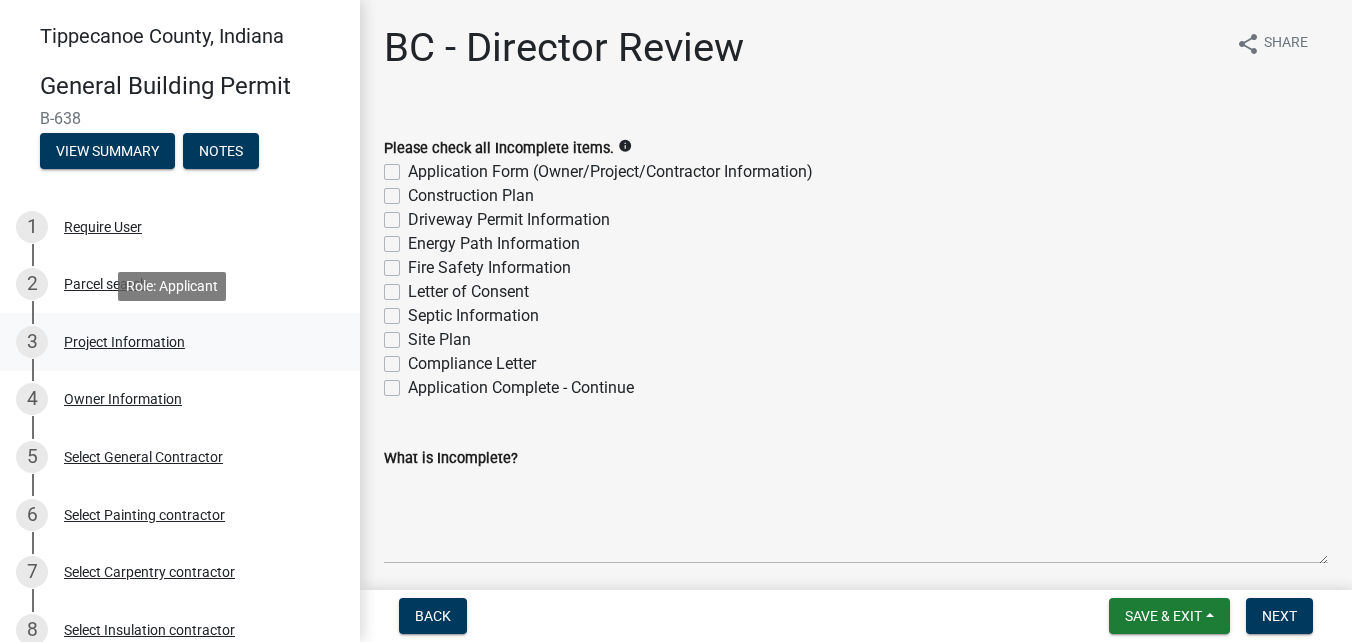 click on "3     Project Information" at bounding box center (172, 342) 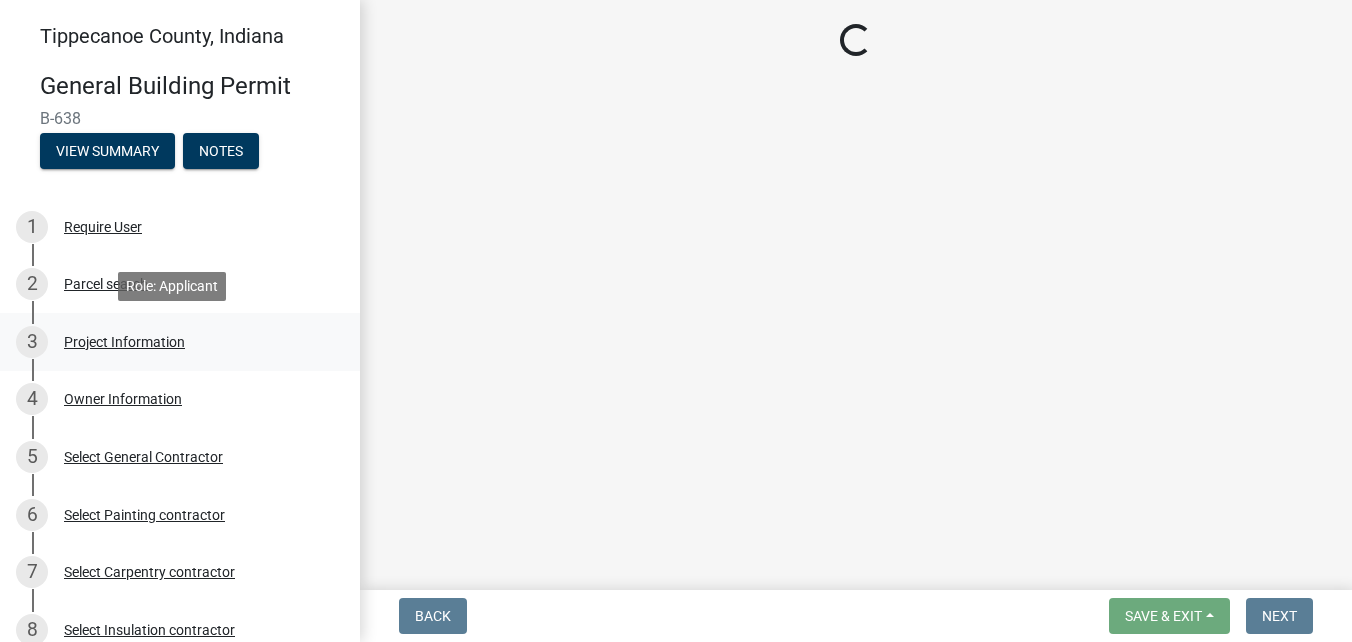 select on "39dd8e3a-6d5d-4294-aa82-b184892f1826" 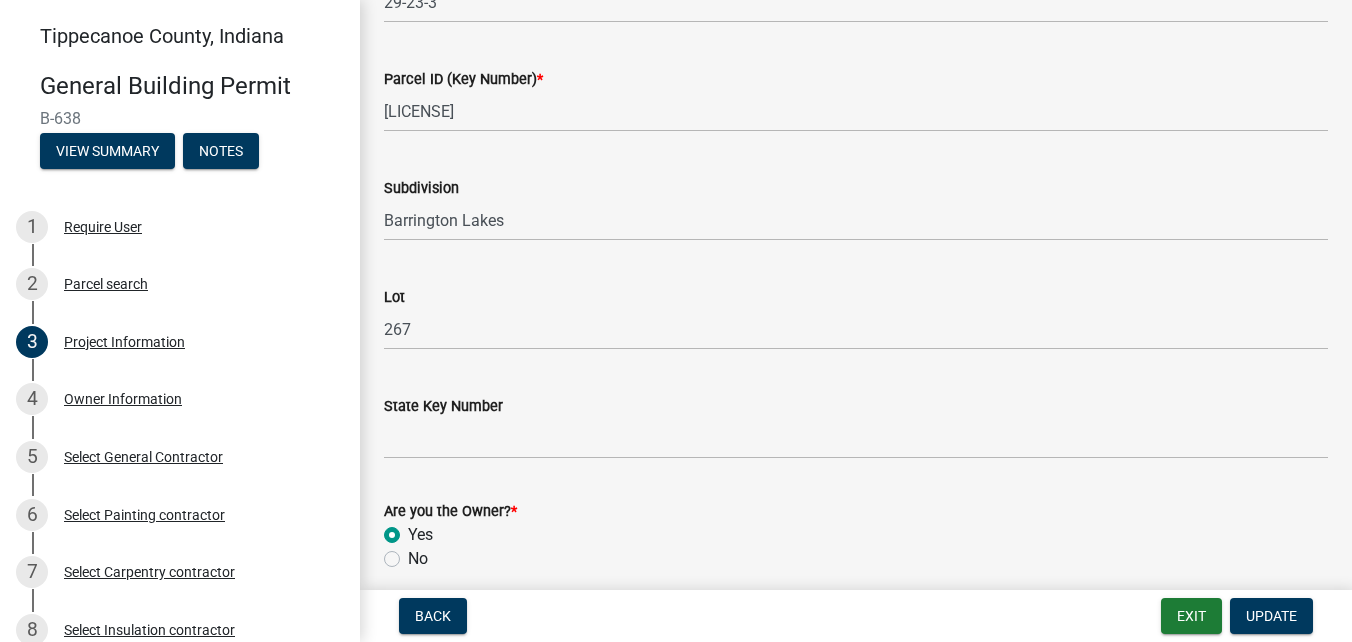 scroll, scrollTop: 1285, scrollLeft: 0, axis: vertical 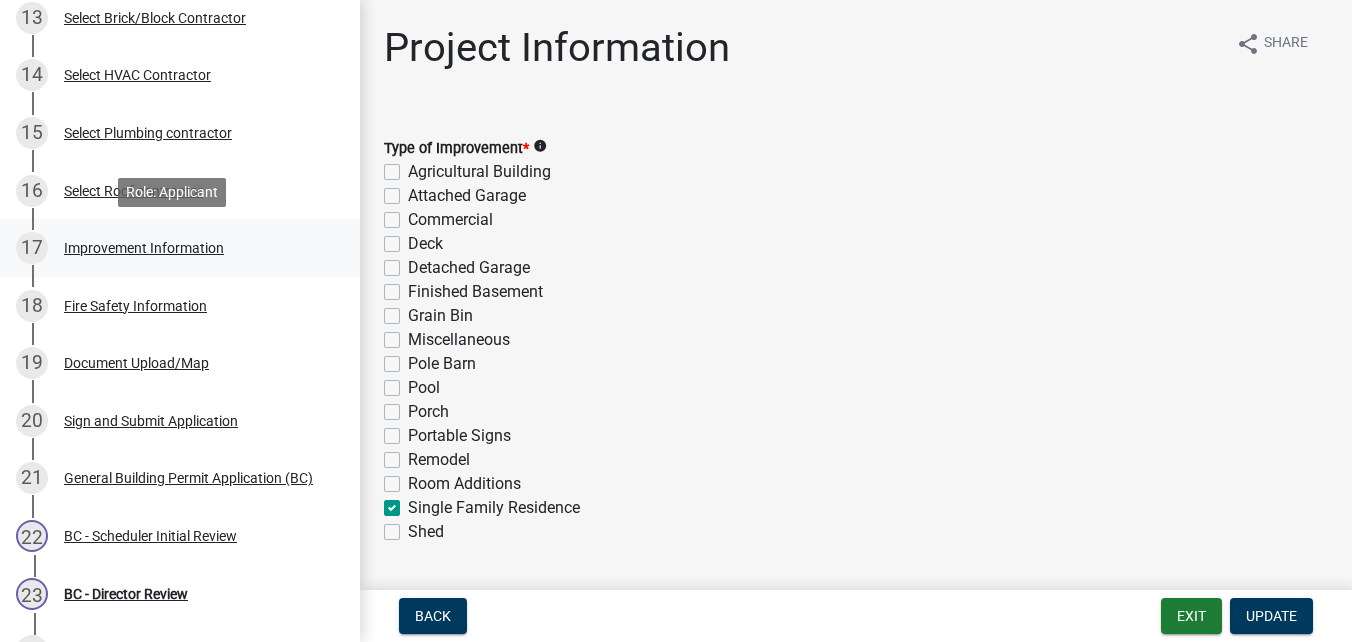 click on "Improvement Information" at bounding box center (144, 248) 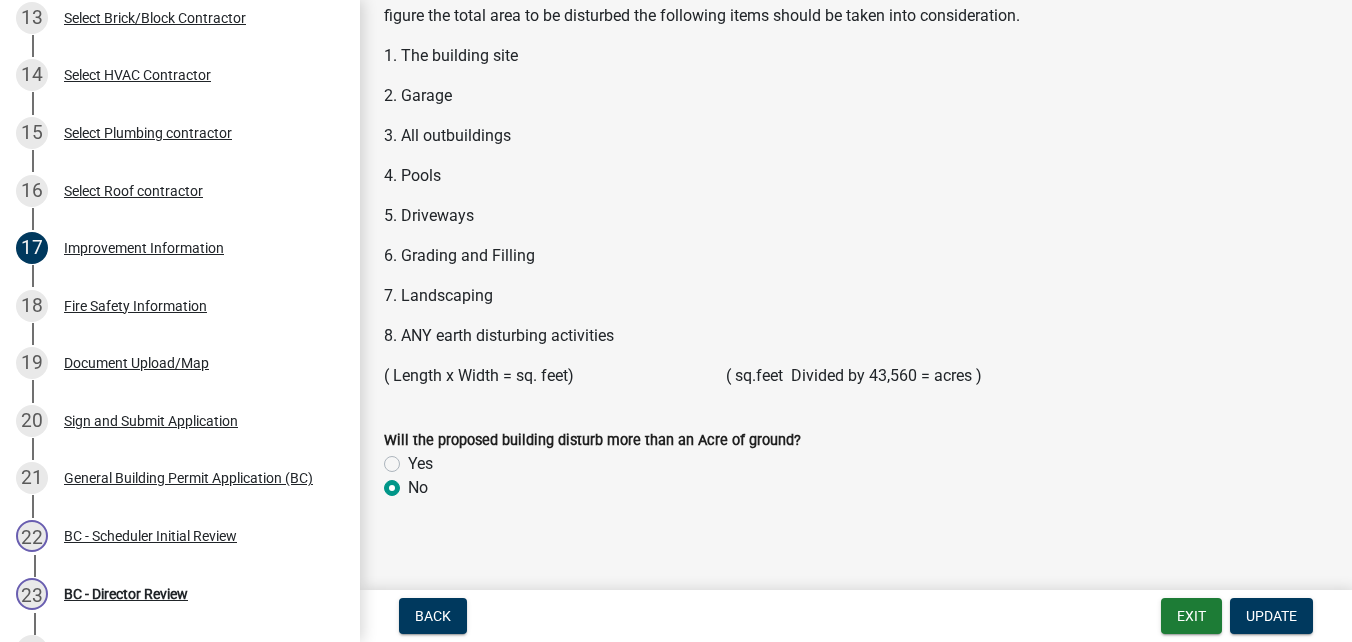 scroll, scrollTop: 2845, scrollLeft: 0, axis: vertical 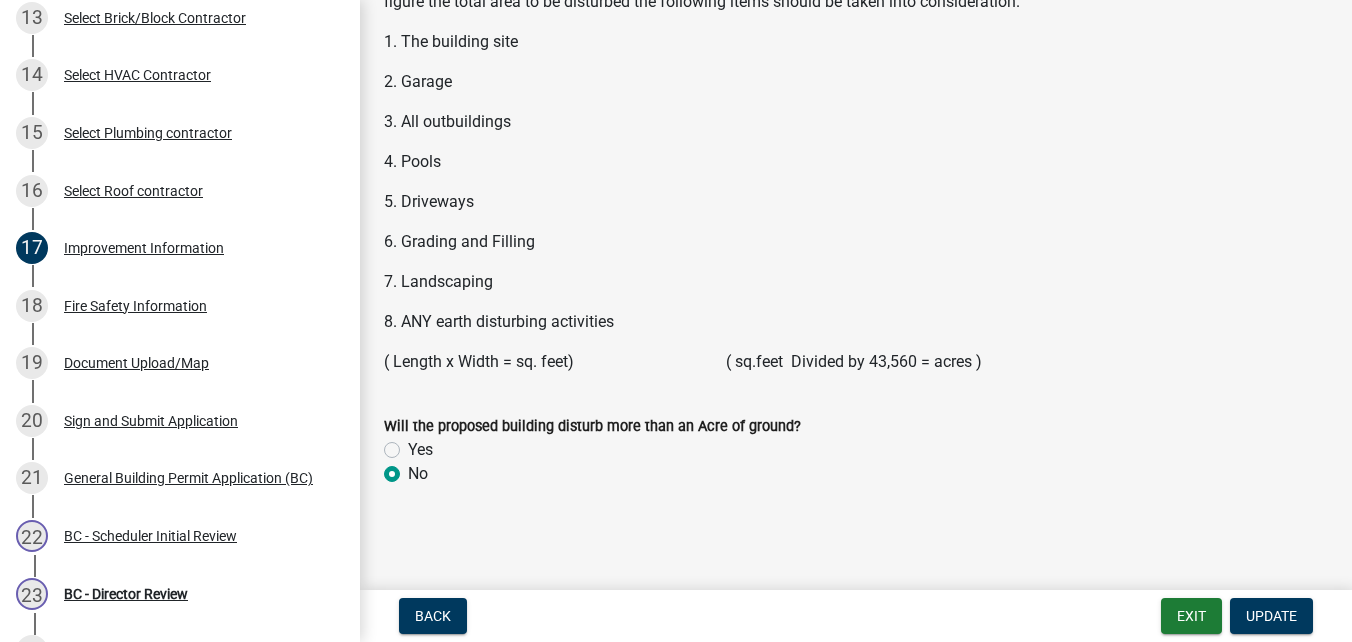 click on "6. Grading and Filling" 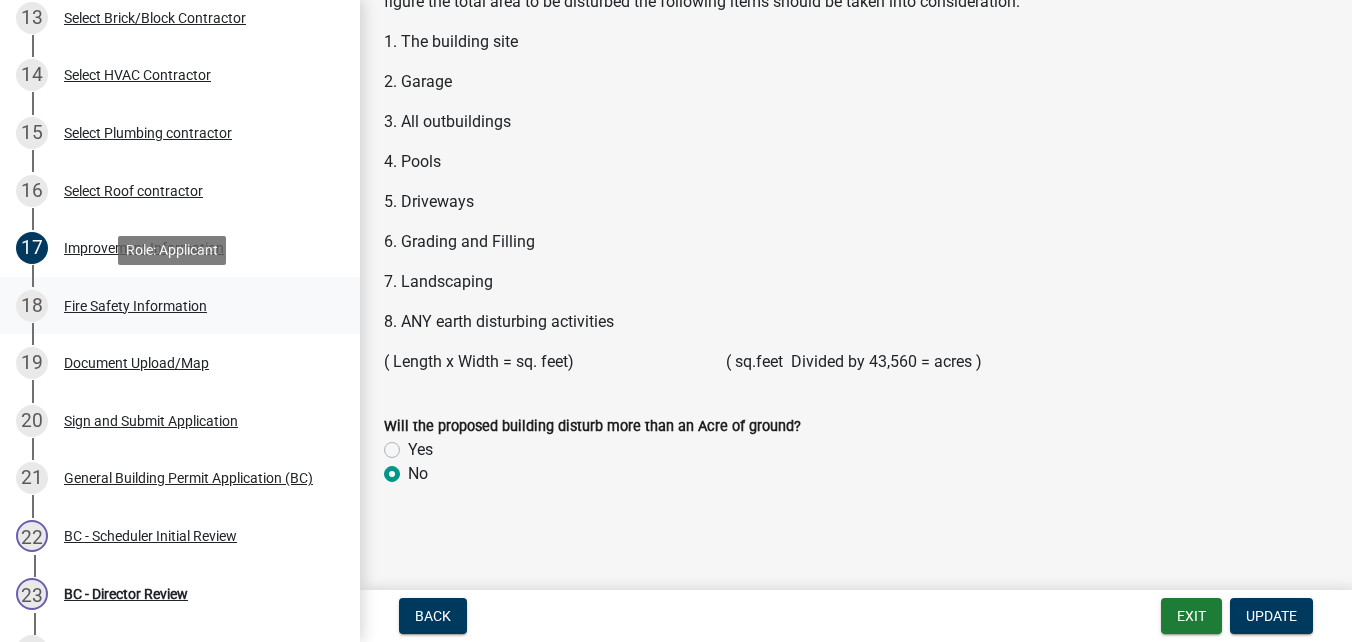 click on "Fire Safety Information" at bounding box center [135, 306] 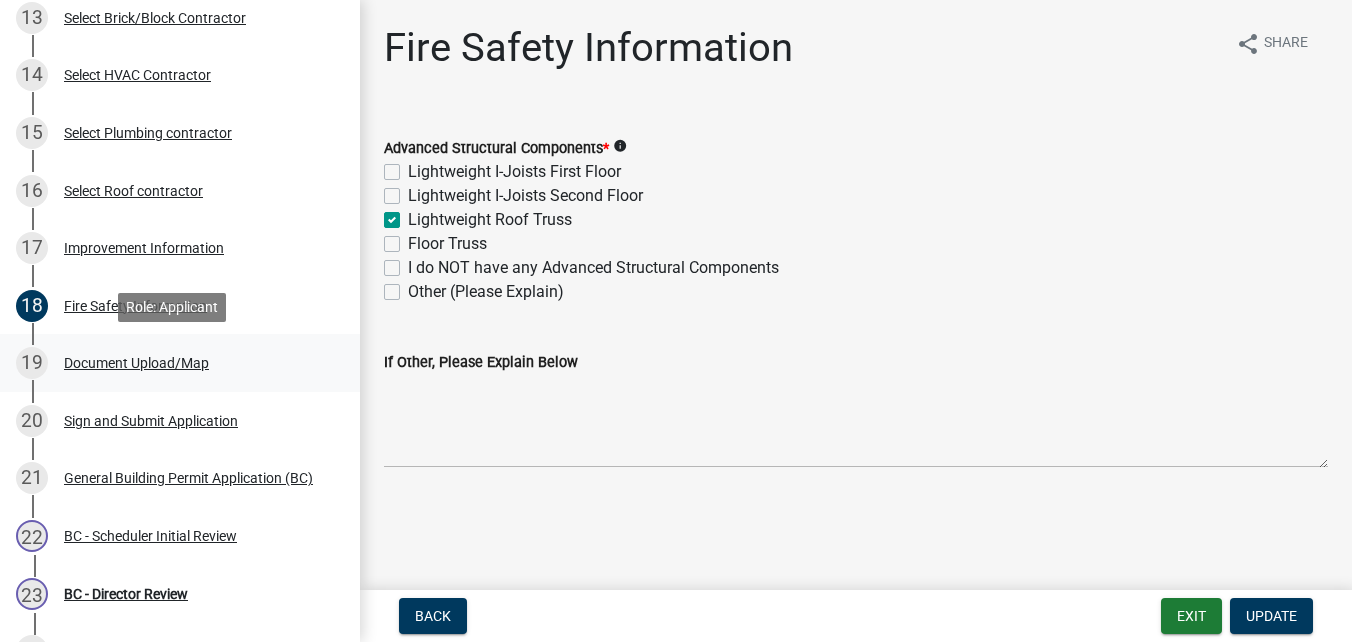 click on "Document Upload/Map" at bounding box center [136, 363] 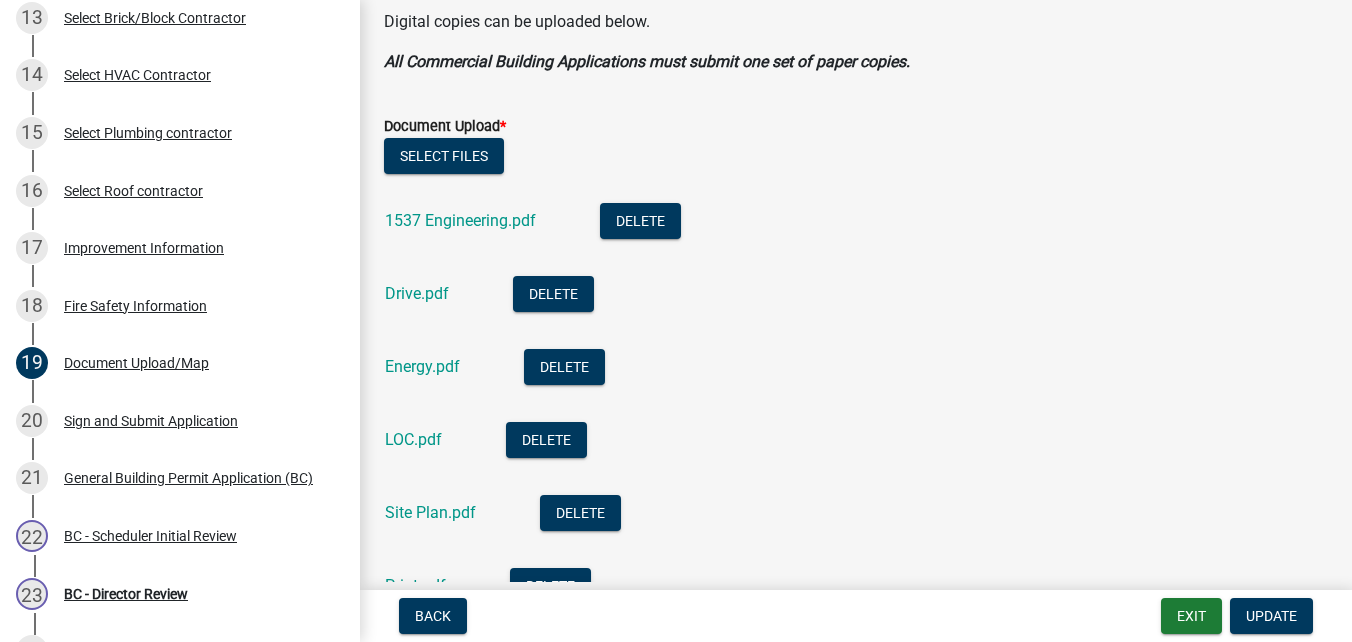 scroll, scrollTop: 600, scrollLeft: 0, axis: vertical 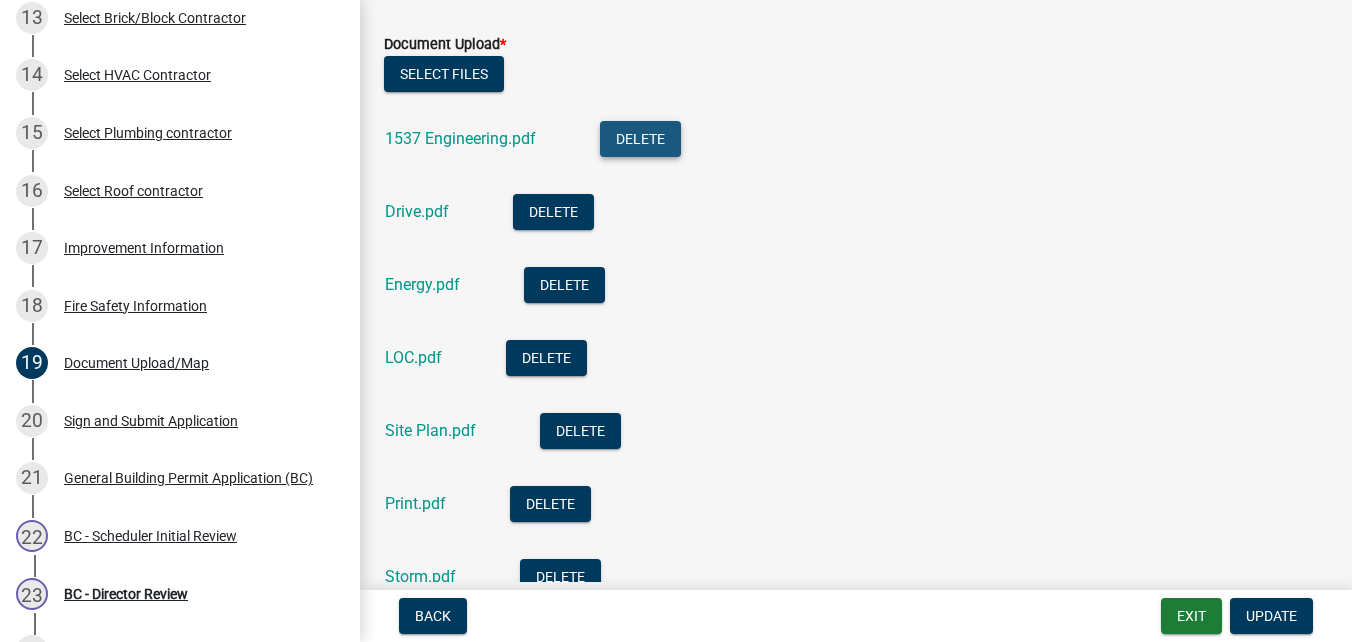 click on "Delete" at bounding box center [640, 139] 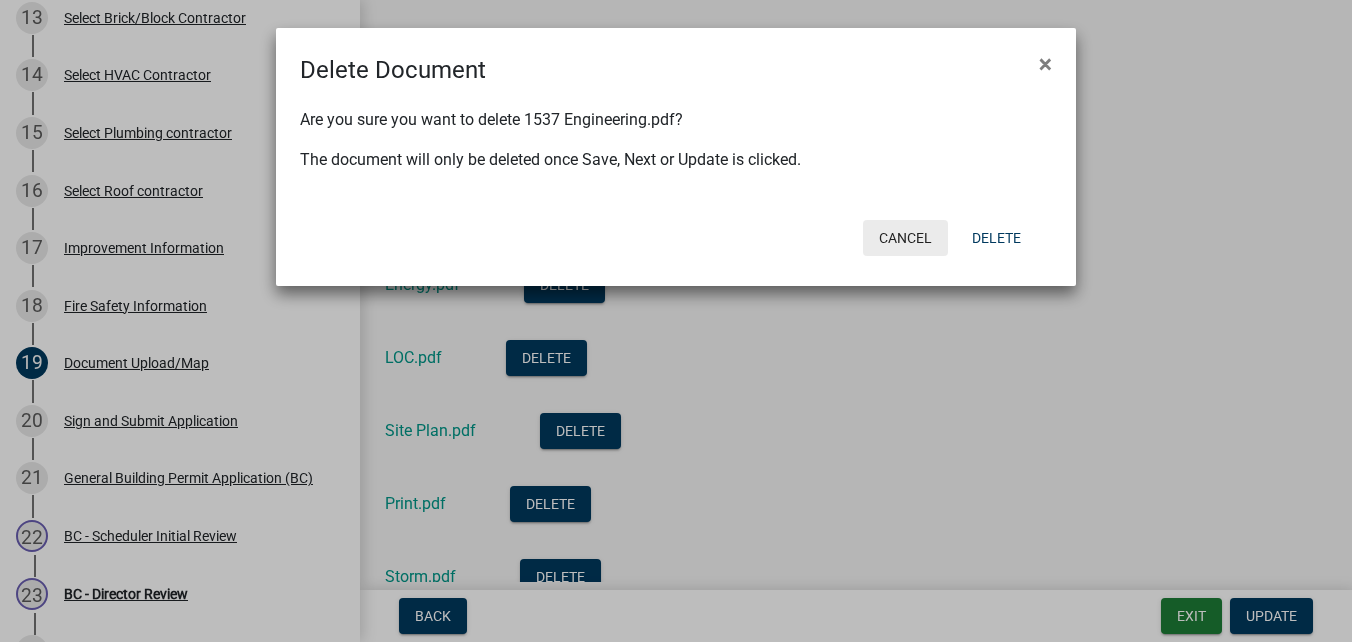 click on "Cancel" 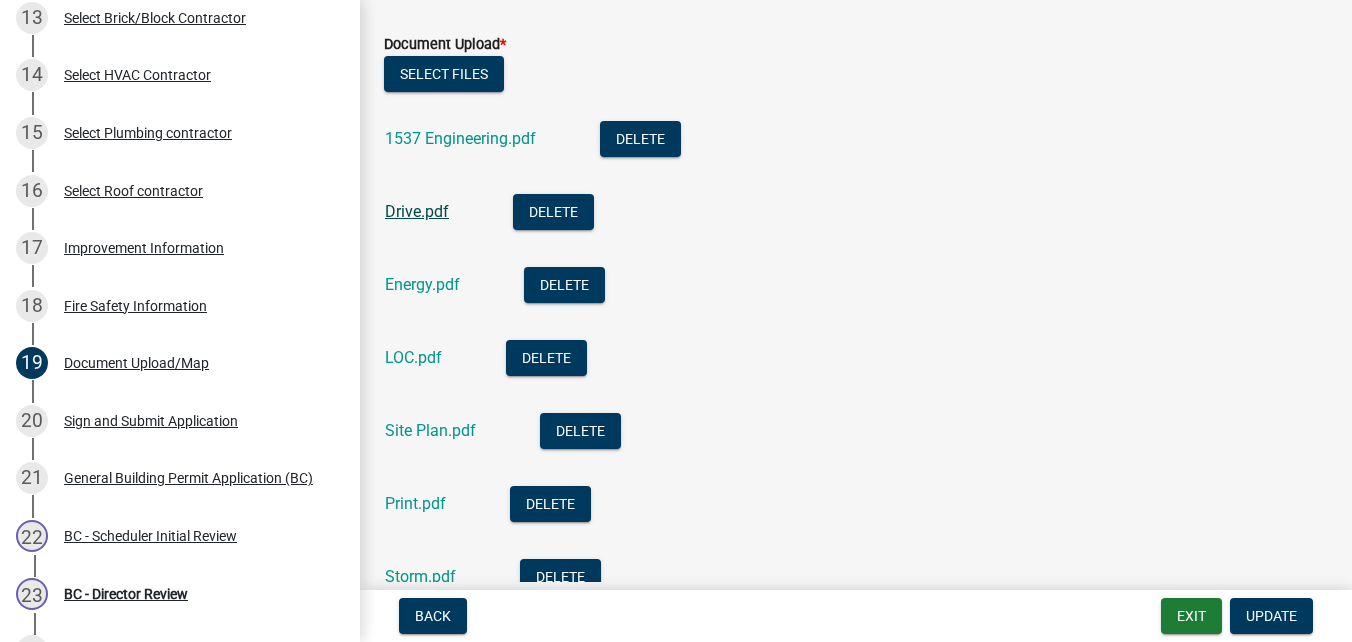 click on "Drive.pdf" 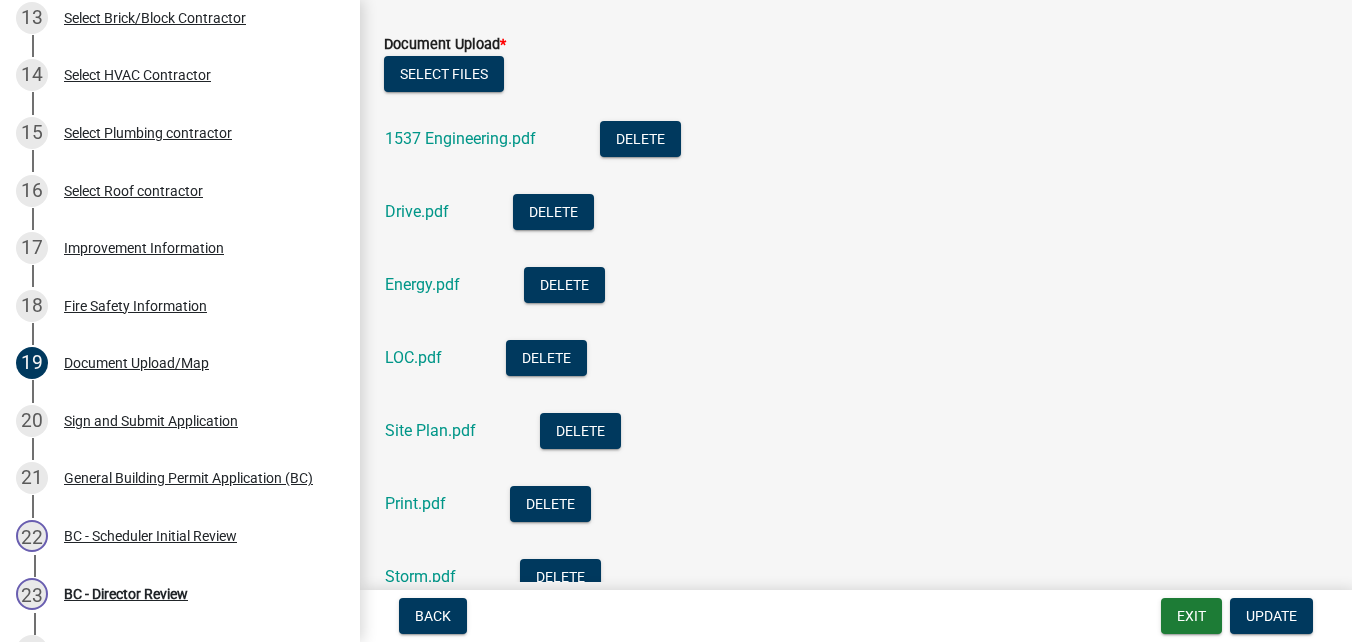 click on "1537 Engineering.pdf" 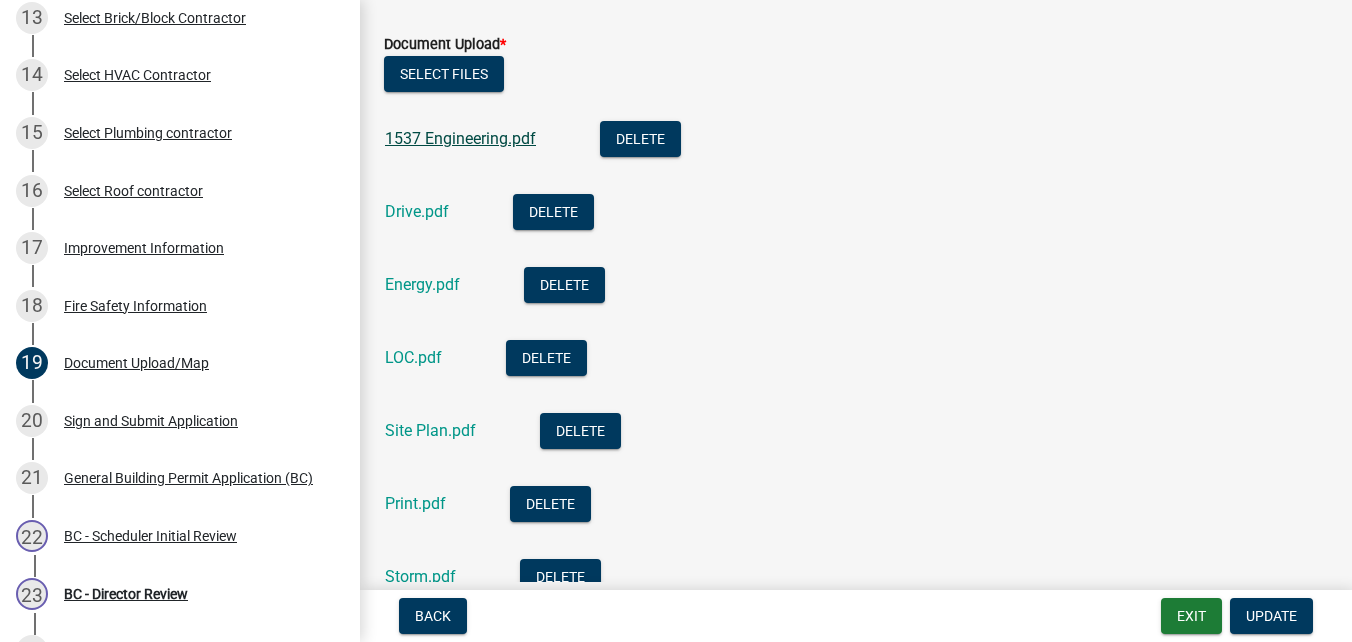 click on "1537 Engineering.pdf" 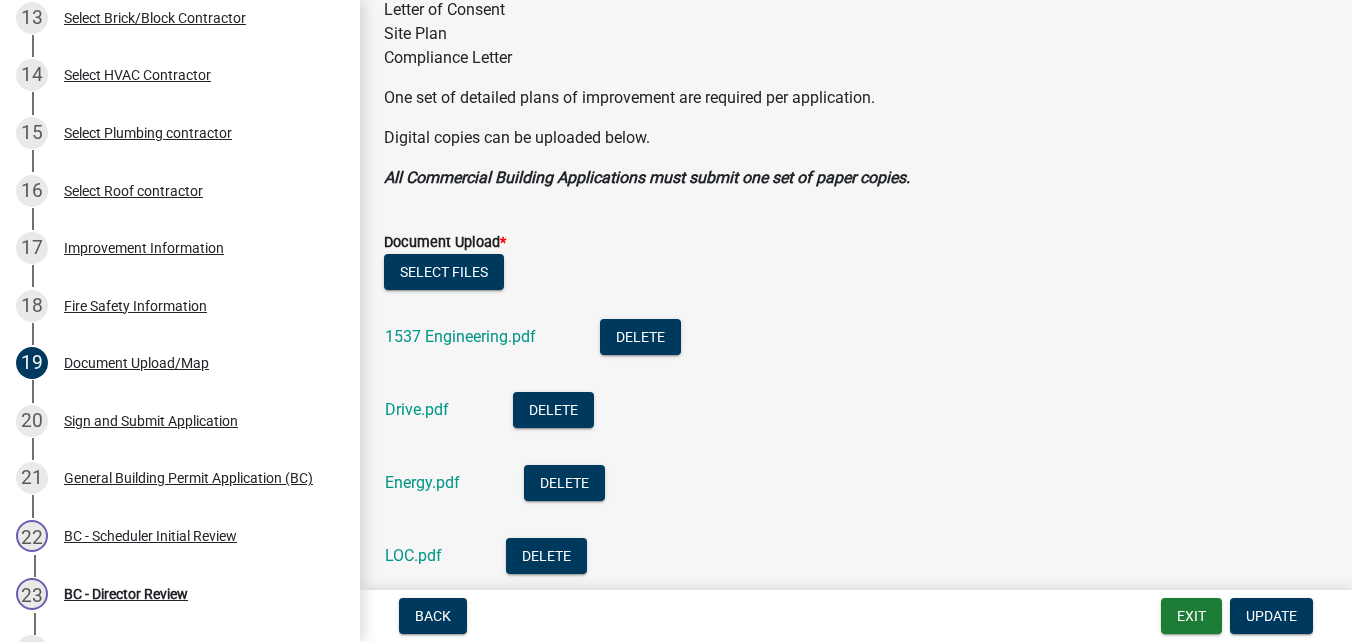 scroll, scrollTop: 502, scrollLeft: 0, axis: vertical 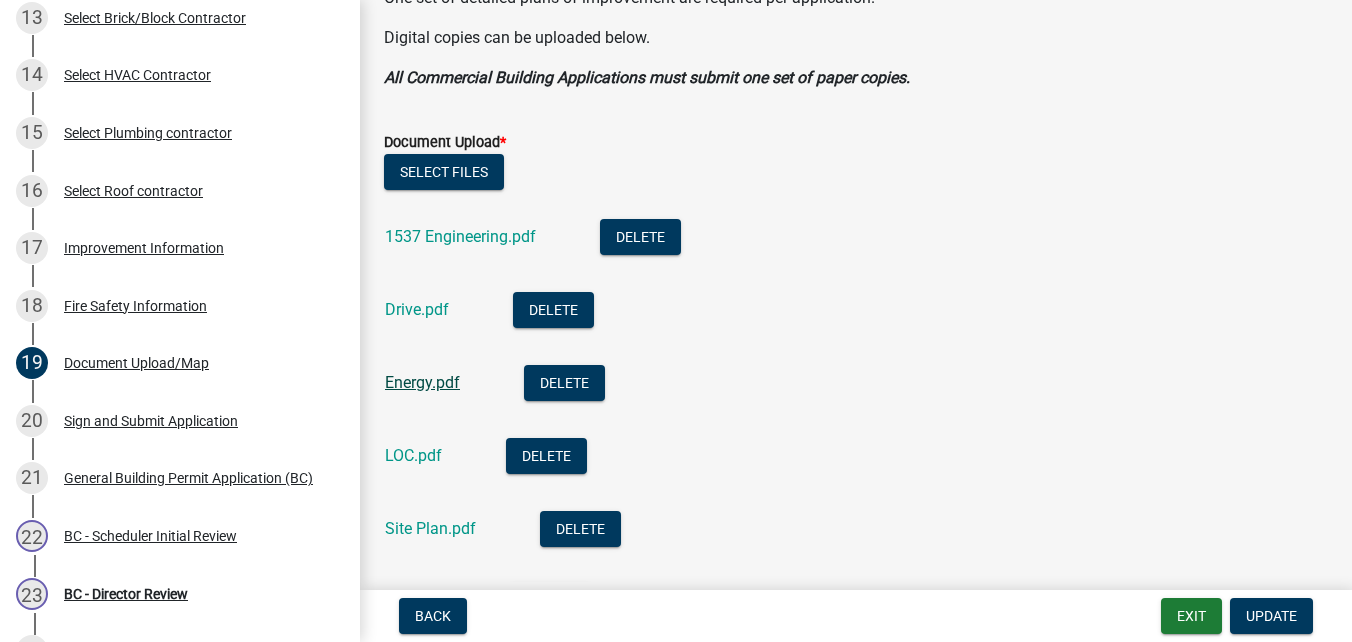 click on "Energy.pdf" 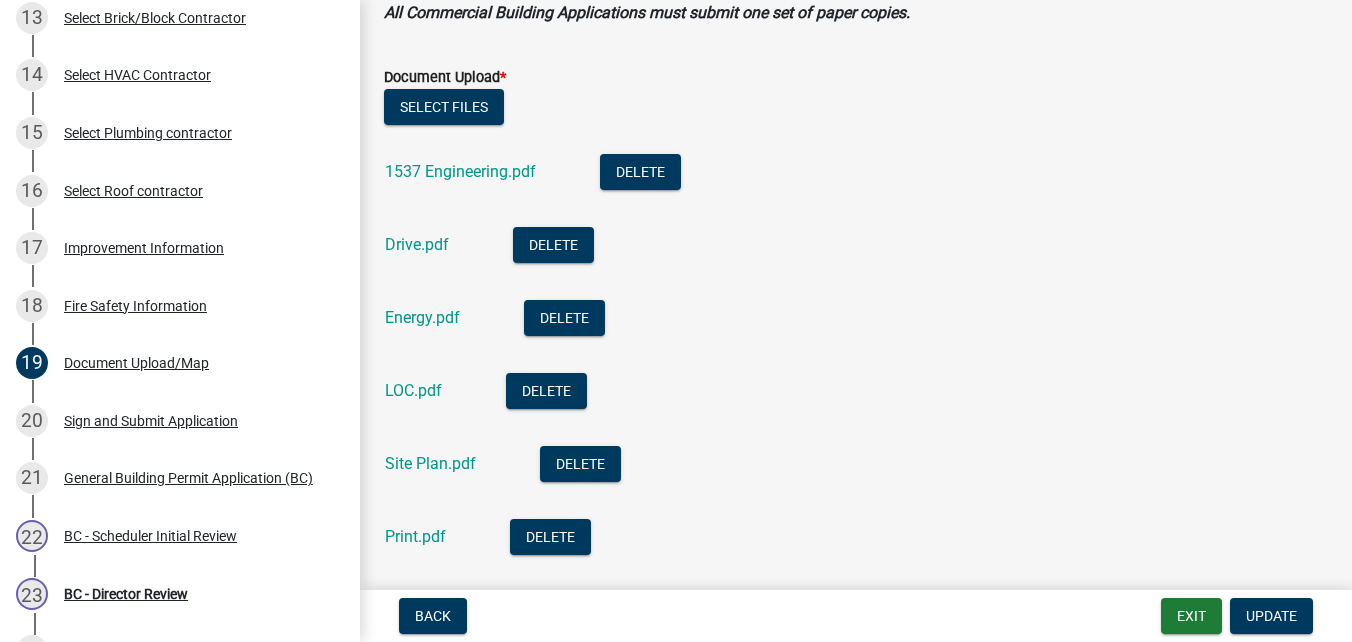 scroll, scrollTop: 602, scrollLeft: 0, axis: vertical 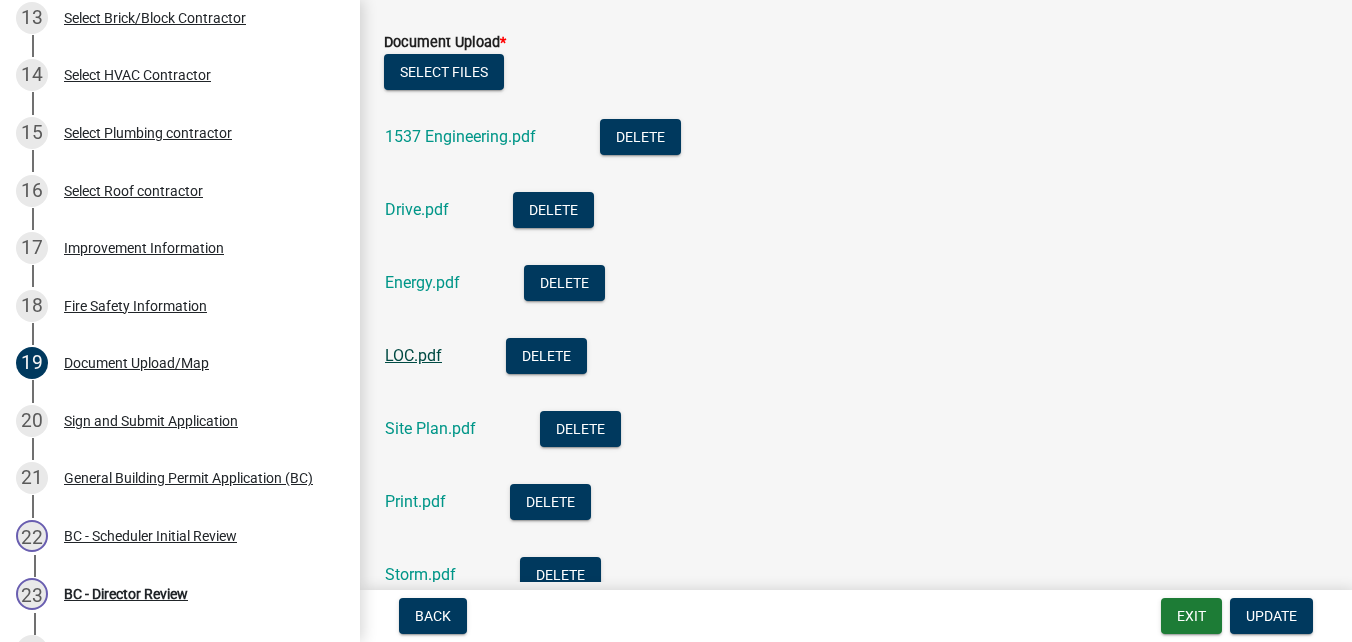 click on "LOC.pdf" 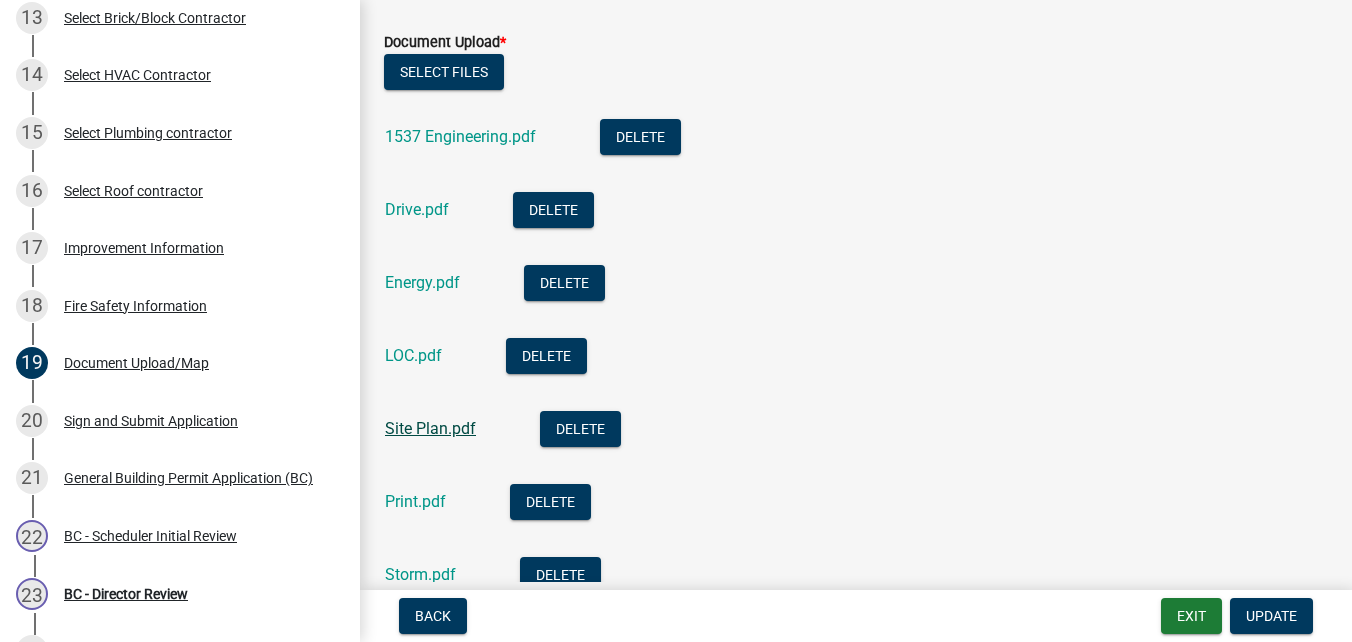click on "Site Plan.pdf" 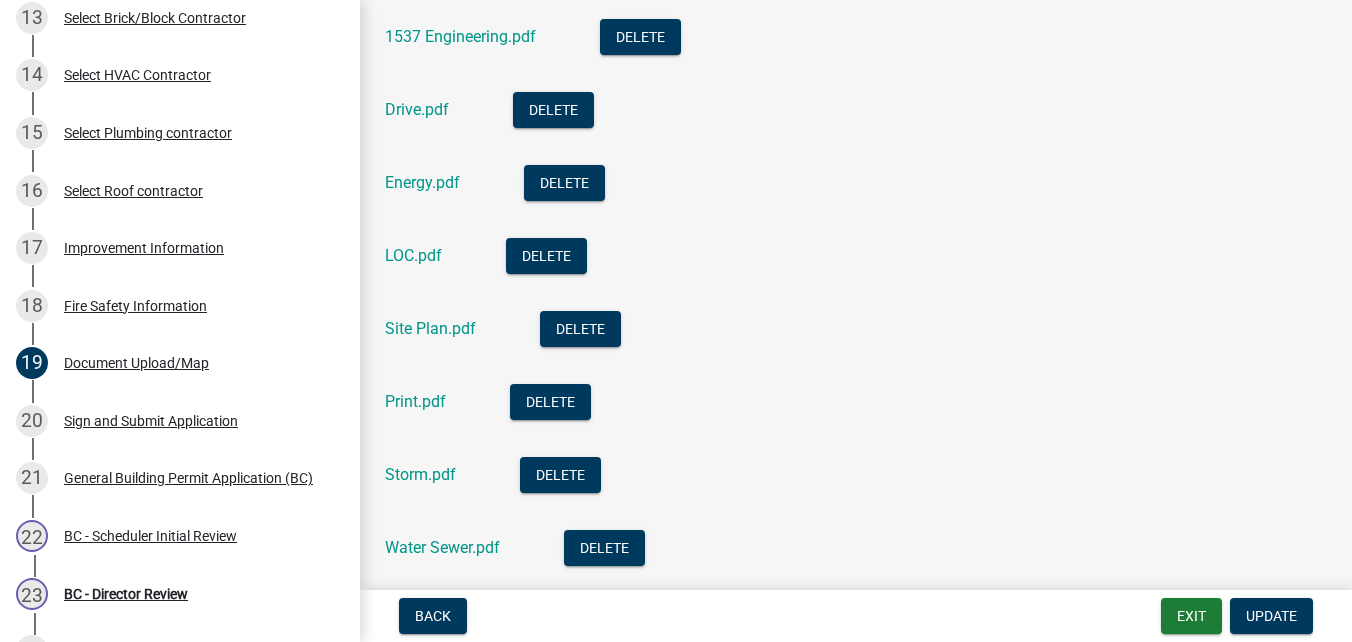 scroll, scrollTop: 802, scrollLeft: 0, axis: vertical 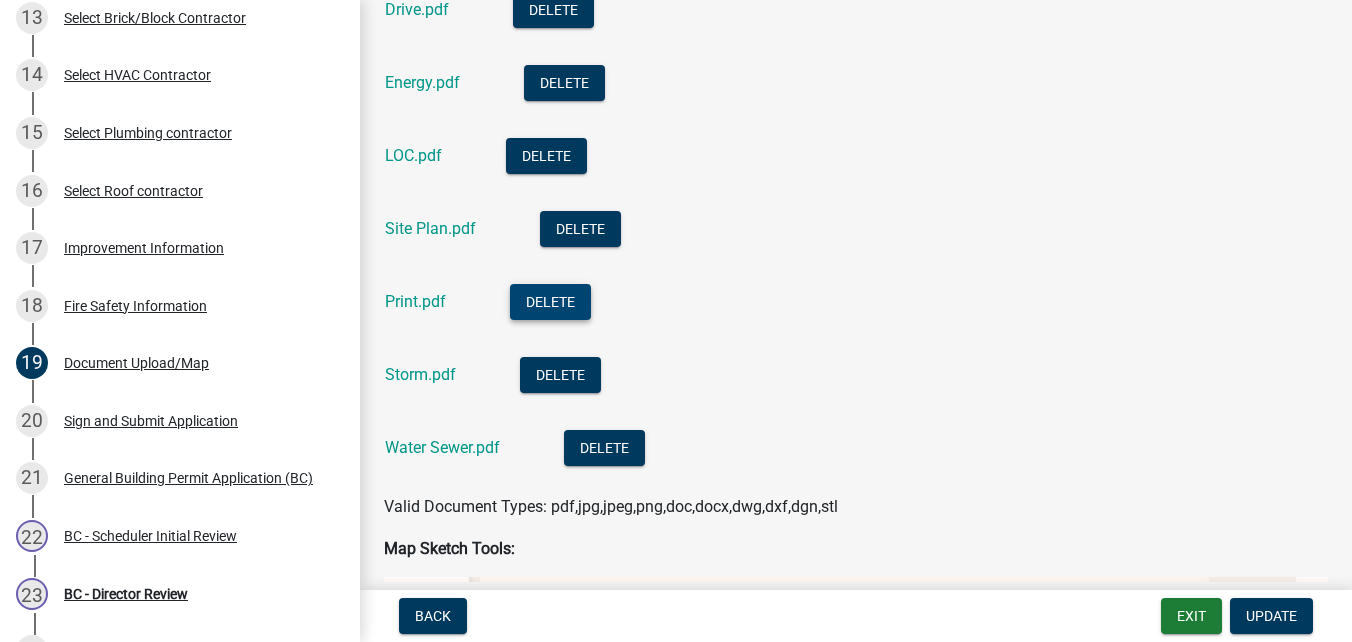 click on "Delete" at bounding box center (550, 302) 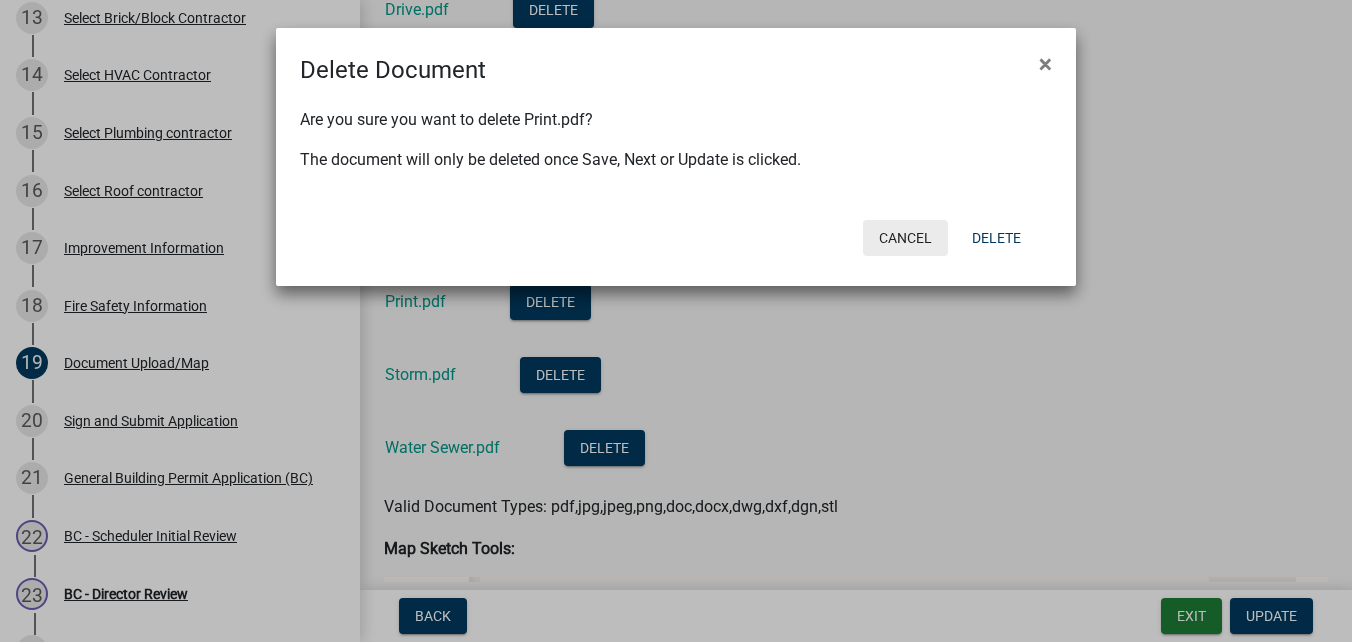 click on "Cancel" 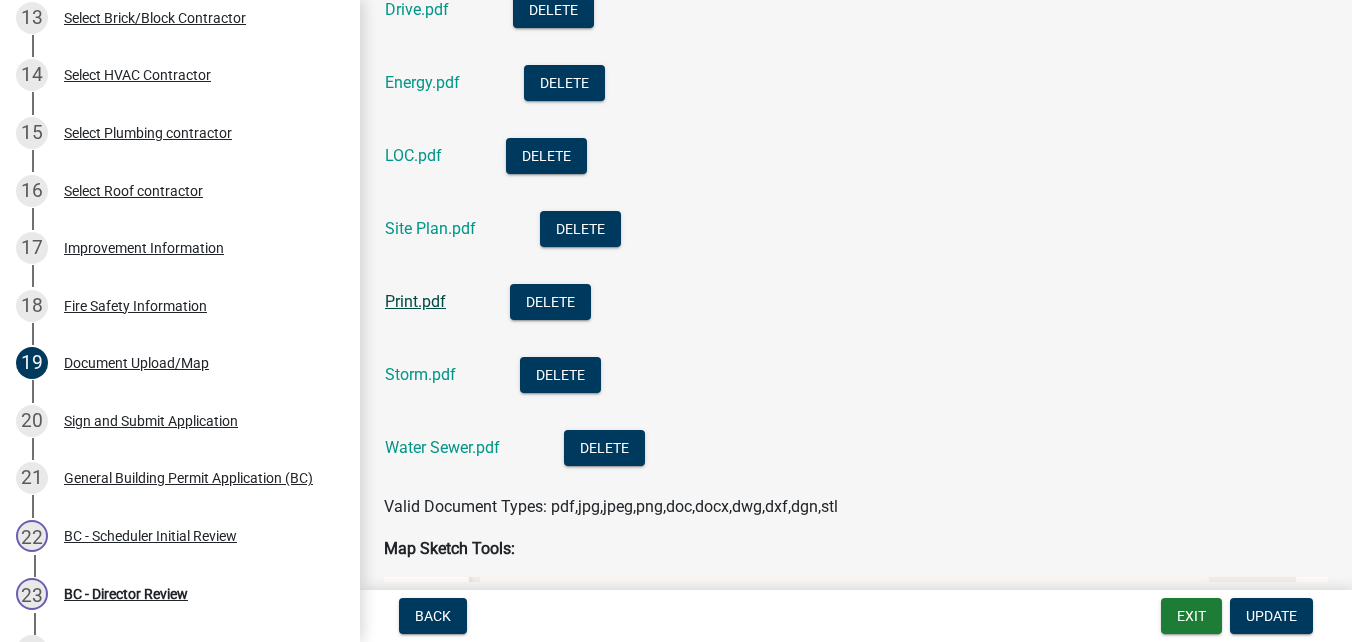 click on "Print.pdf" 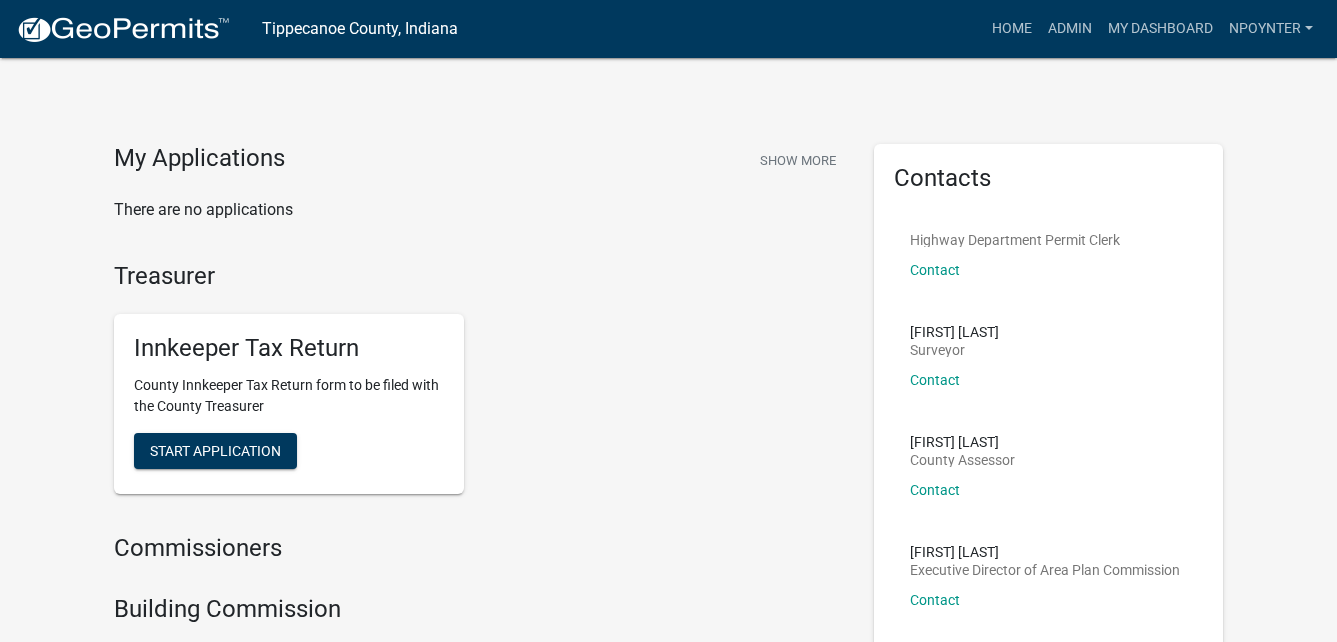 scroll, scrollTop: 100, scrollLeft: 0, axis: vertical 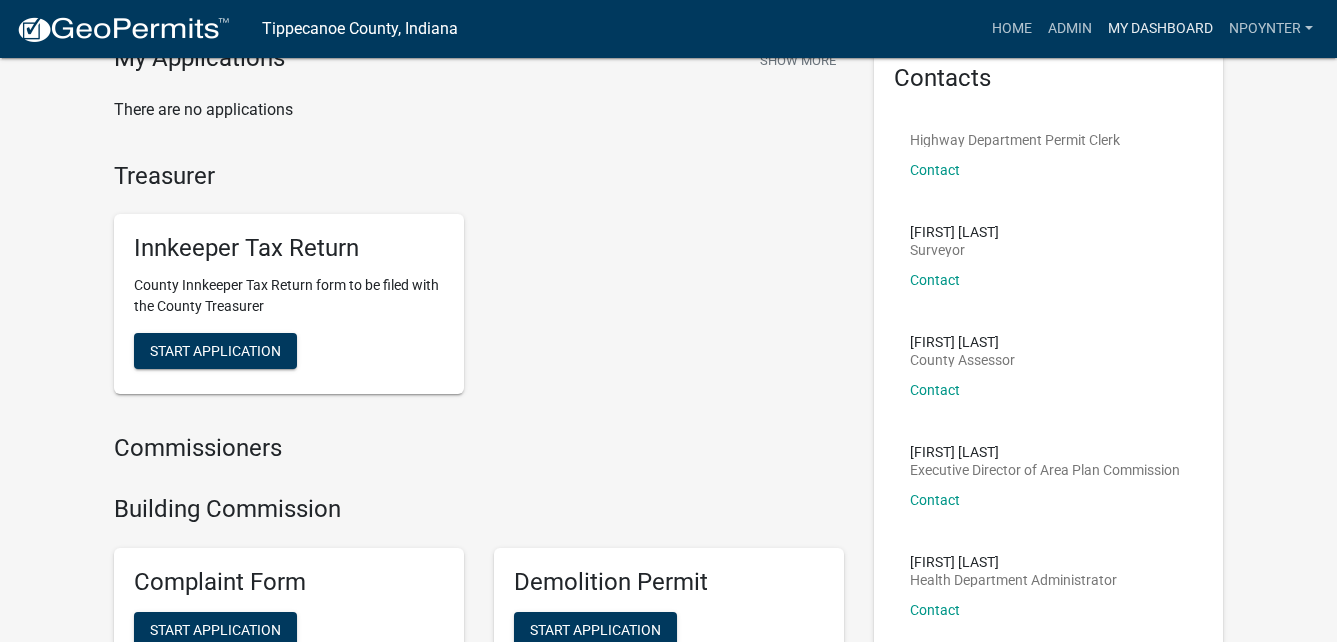 click on "My Dashboard" at bounding box center [1160, 29] 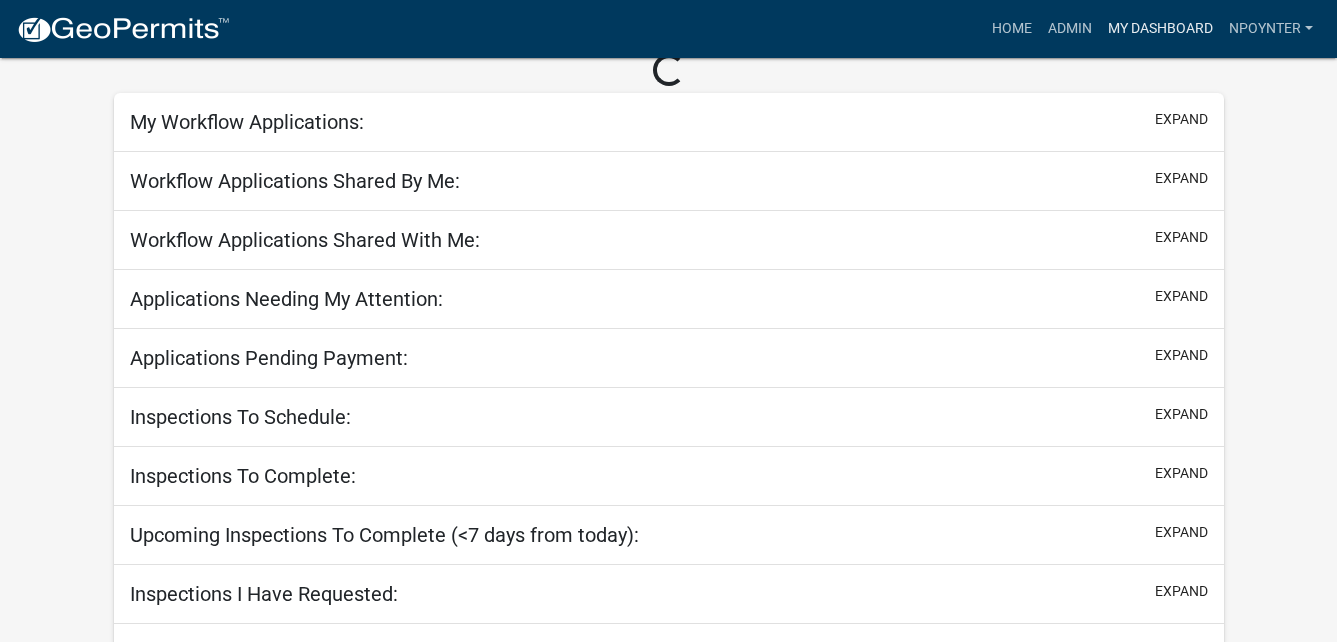 scroll, scrollTop: 158, scrollLeft: 0, axis: vertical 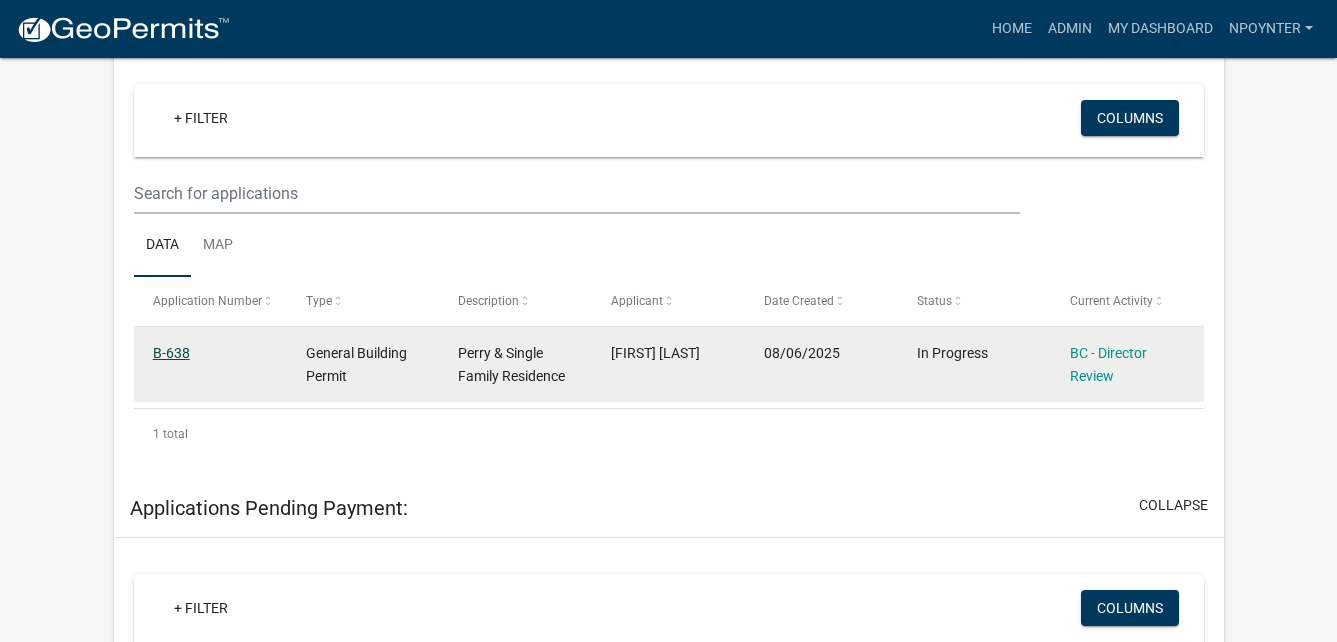 click on "B-638" 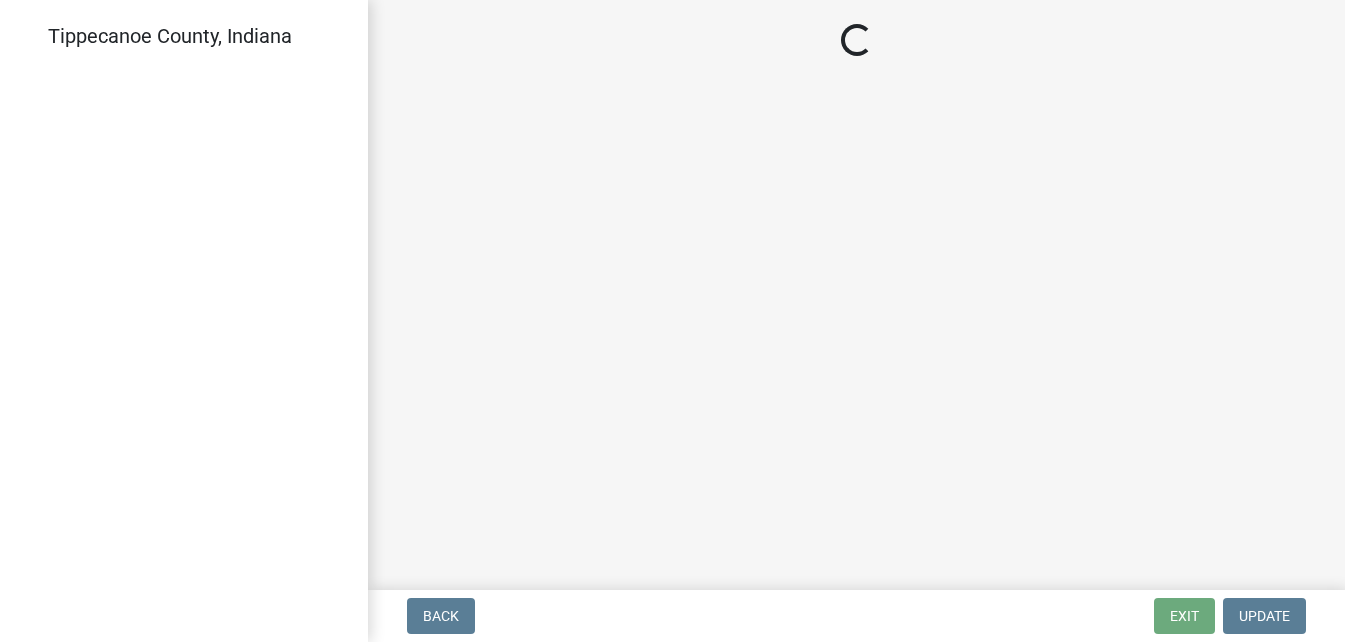 scroll, scrollTop: 0, scrollLeft: 0, axis: both 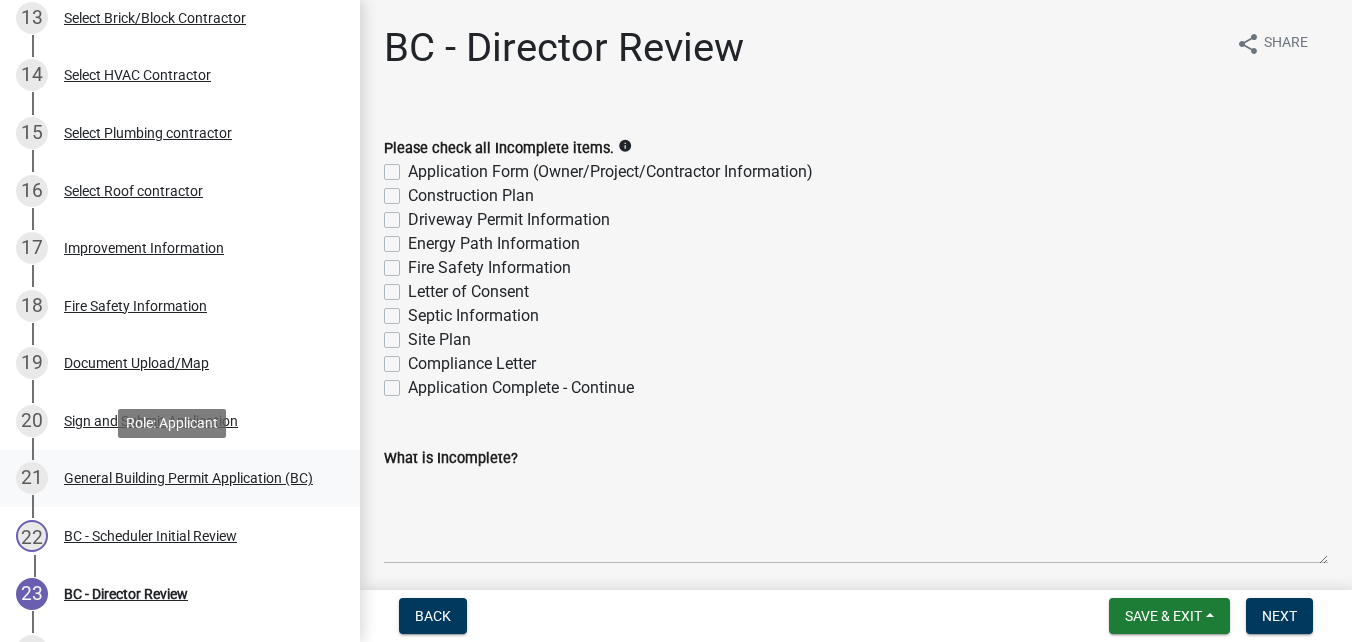 click on "21     General Building Permit Application (BC)" at bounding box center [180, 479] 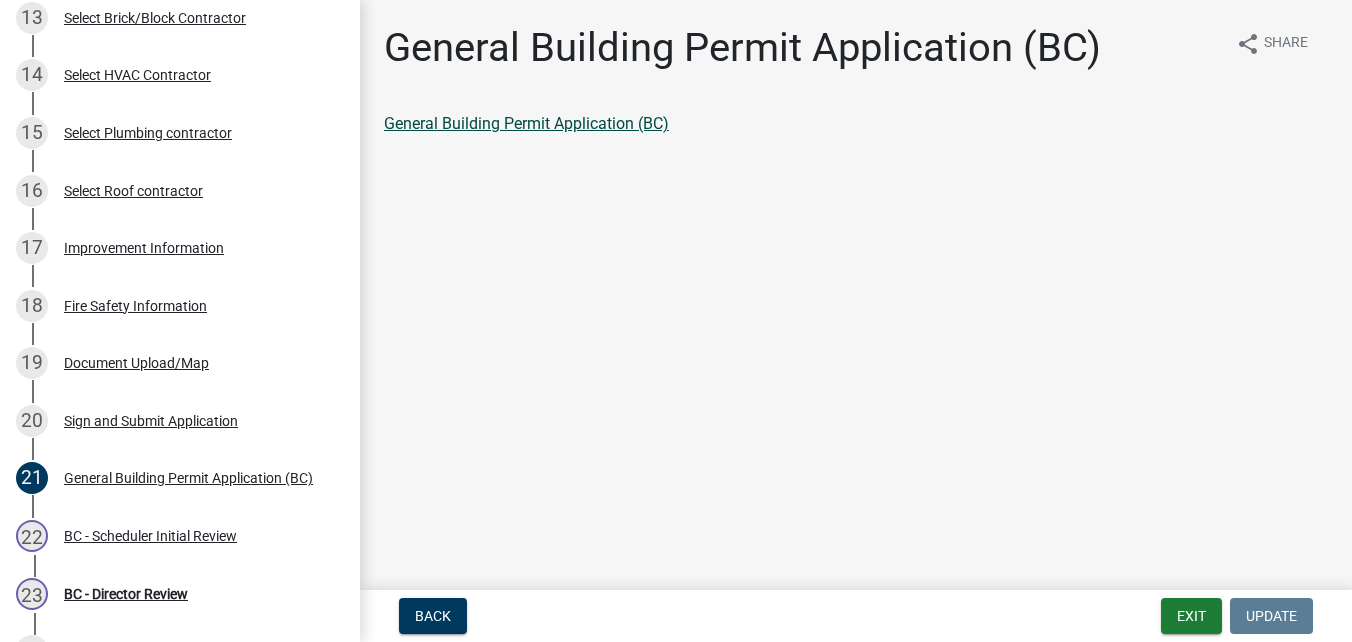 click on "General Building Permit Application (BC)" 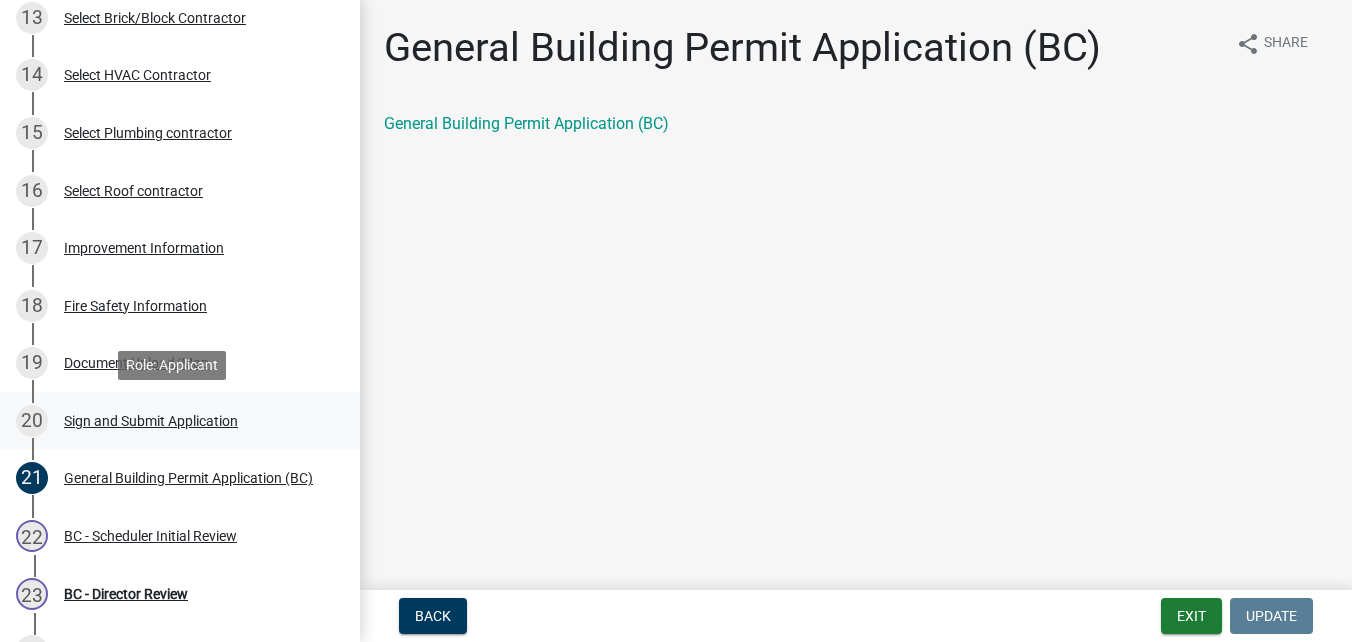 click on "Sign and Submit Application" at bounding box center (151, 421) 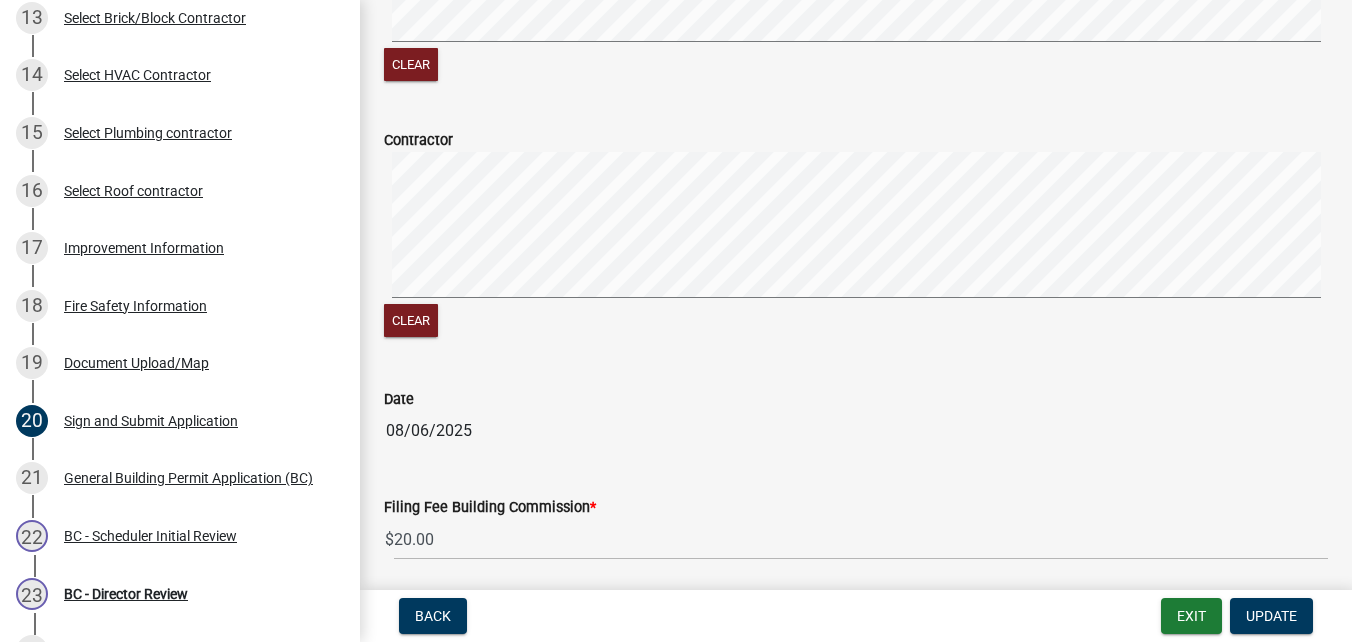 scroll, scrollTop: 695, scrollLeft: 0, axis: vertical 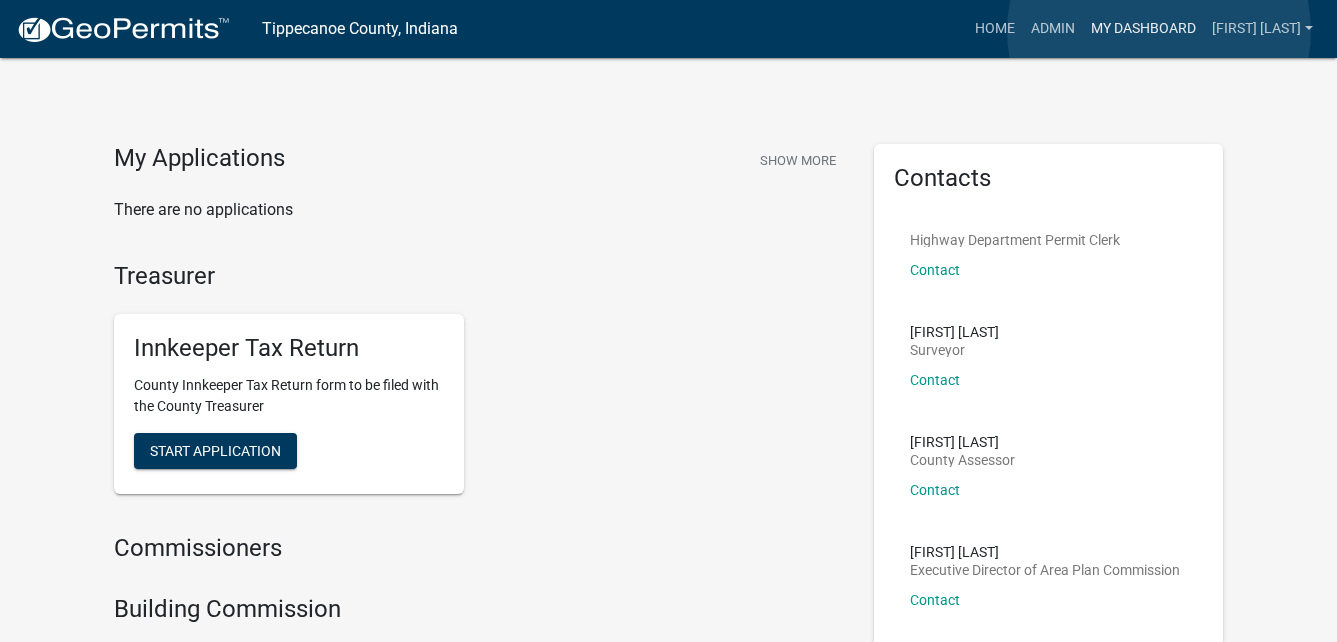 click on "My Dashboard" at bounding box center [1143, 29] 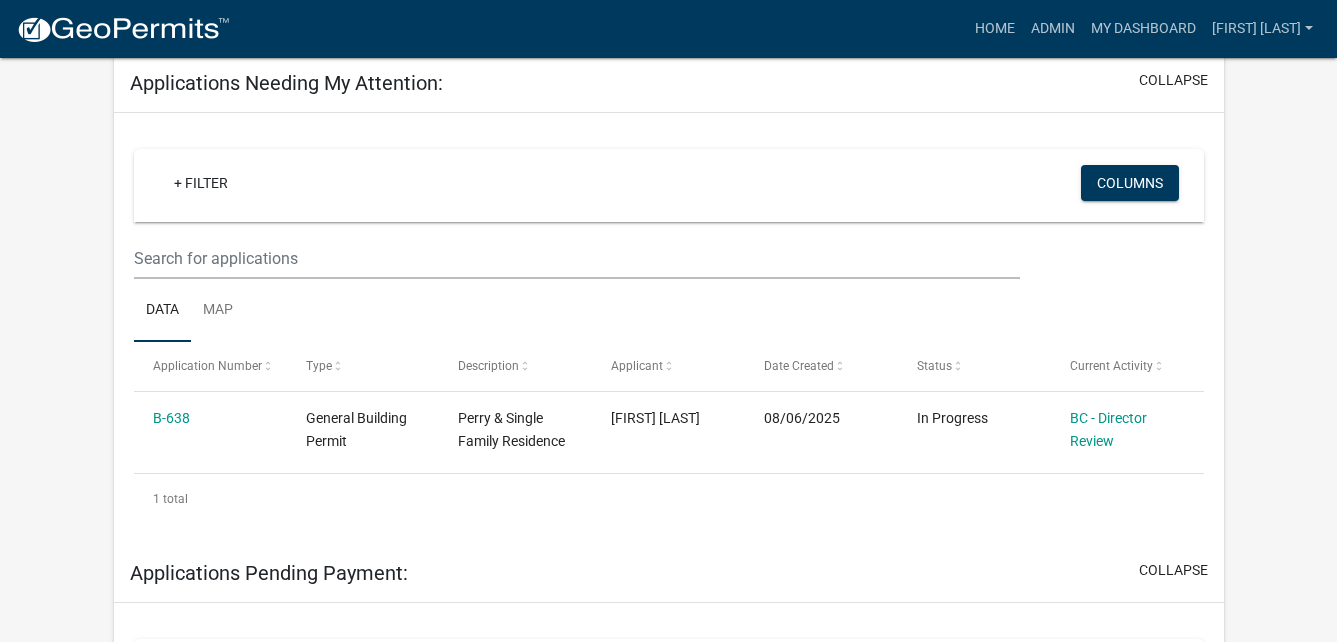 scroll, scrollTop: 300, scrollLeft: 0, axis: vertical 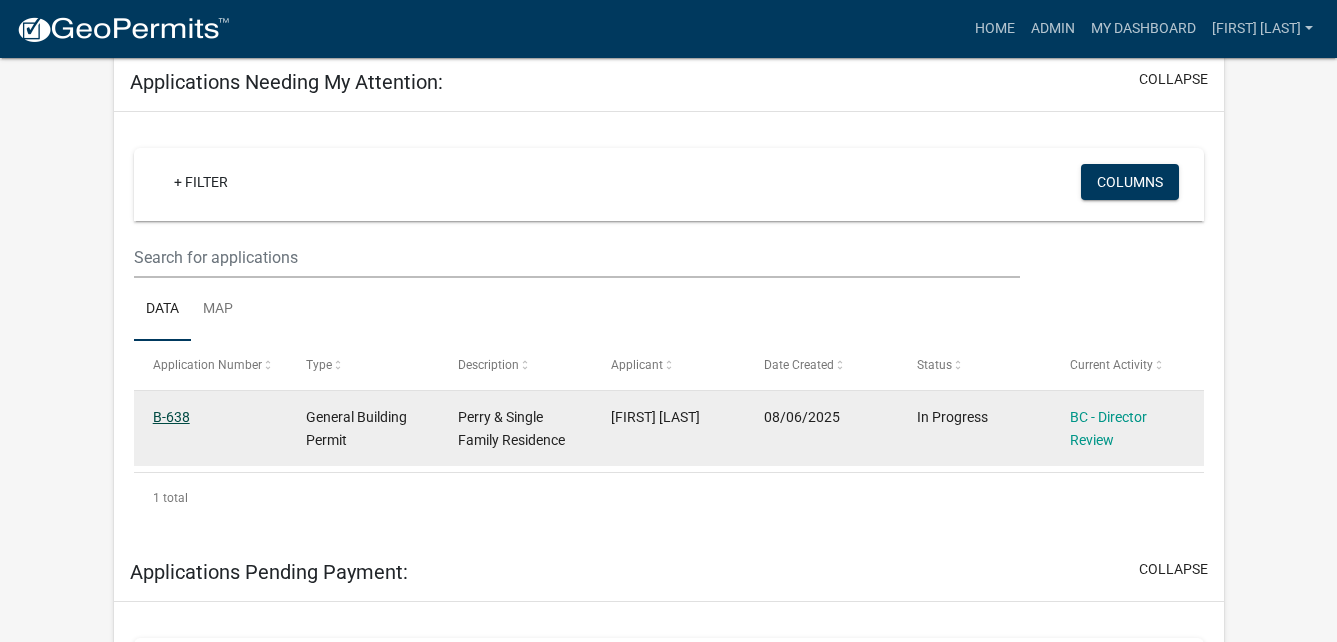 click on "B-638" 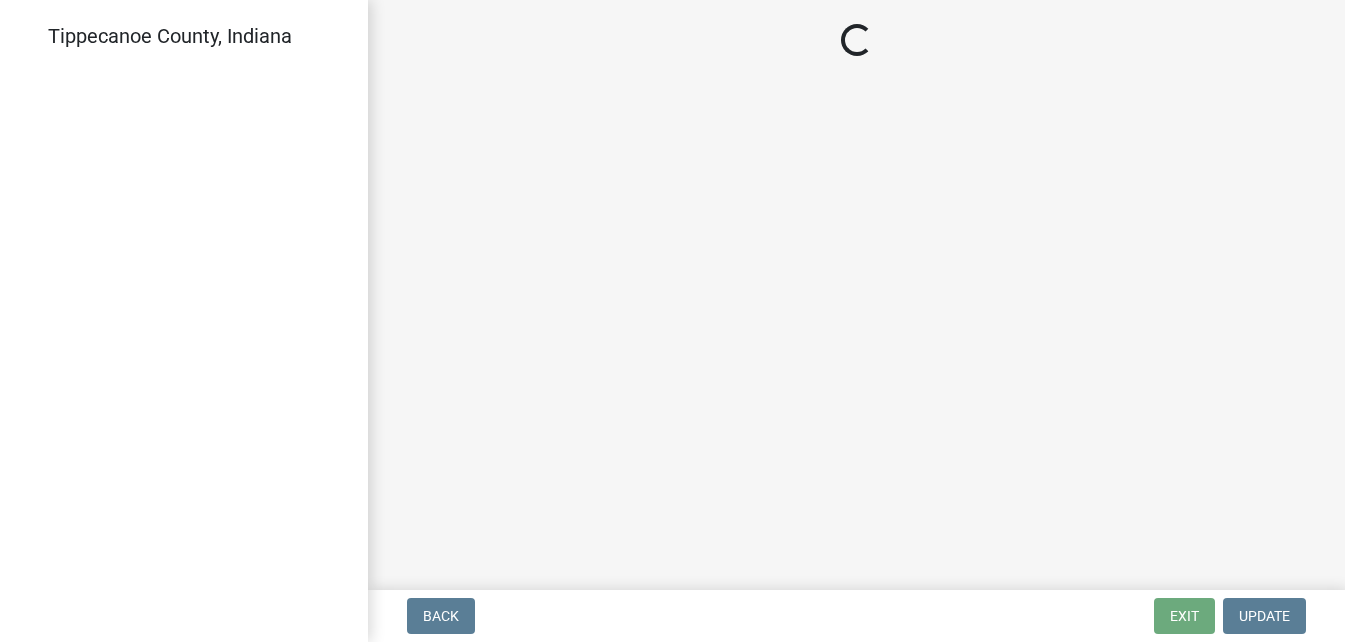 scroll, scrollTop: 0, scrollLeft: 0, axis: both 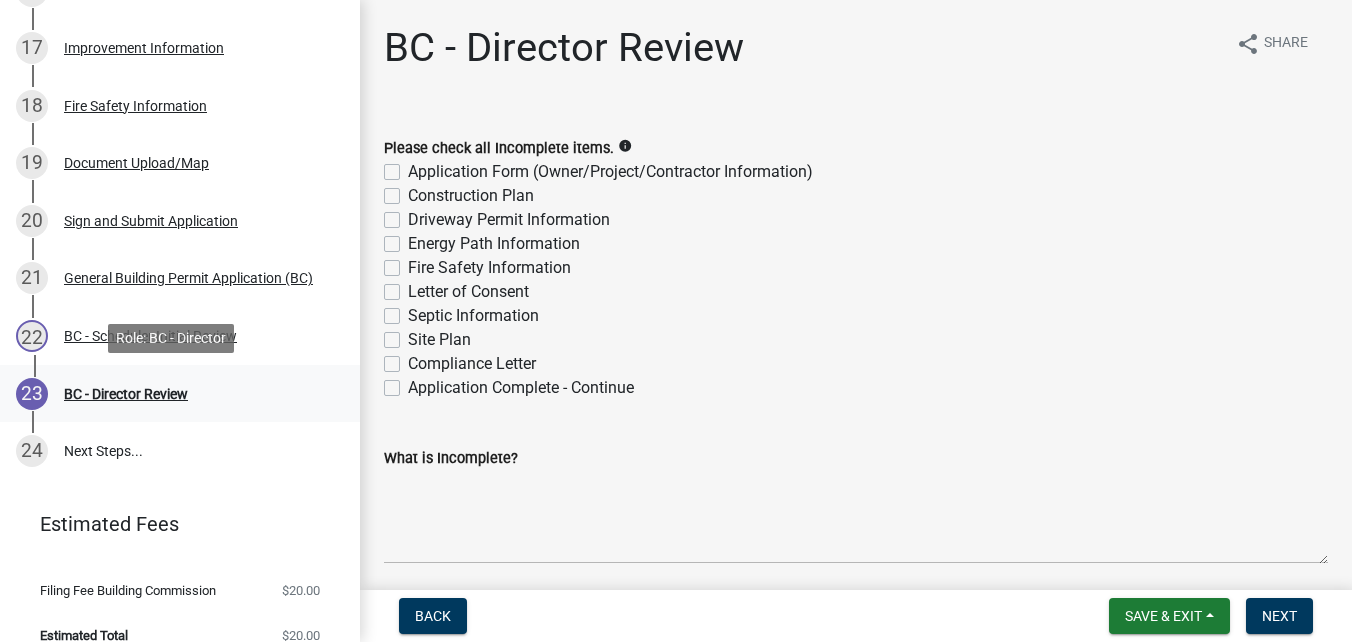 click on "BC - Director Review" at bounding box center [126, 394] 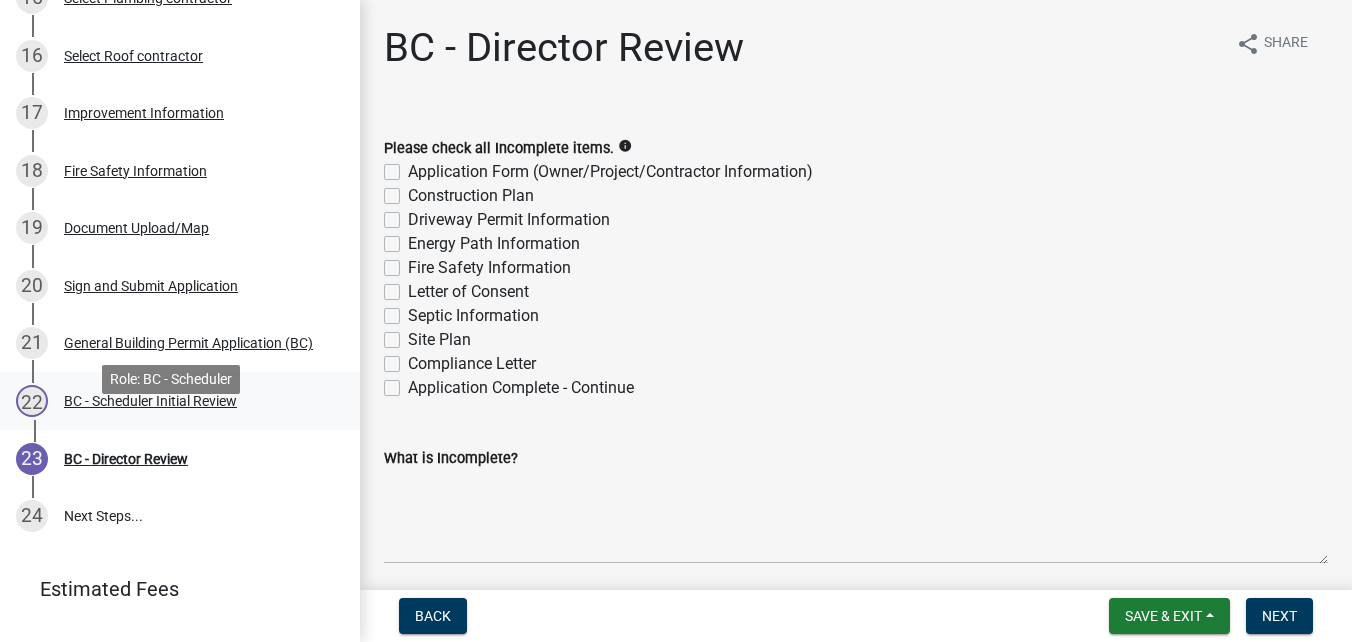 scroll, scrollTop: 1000, scrollLeft: 0, axis: vertical 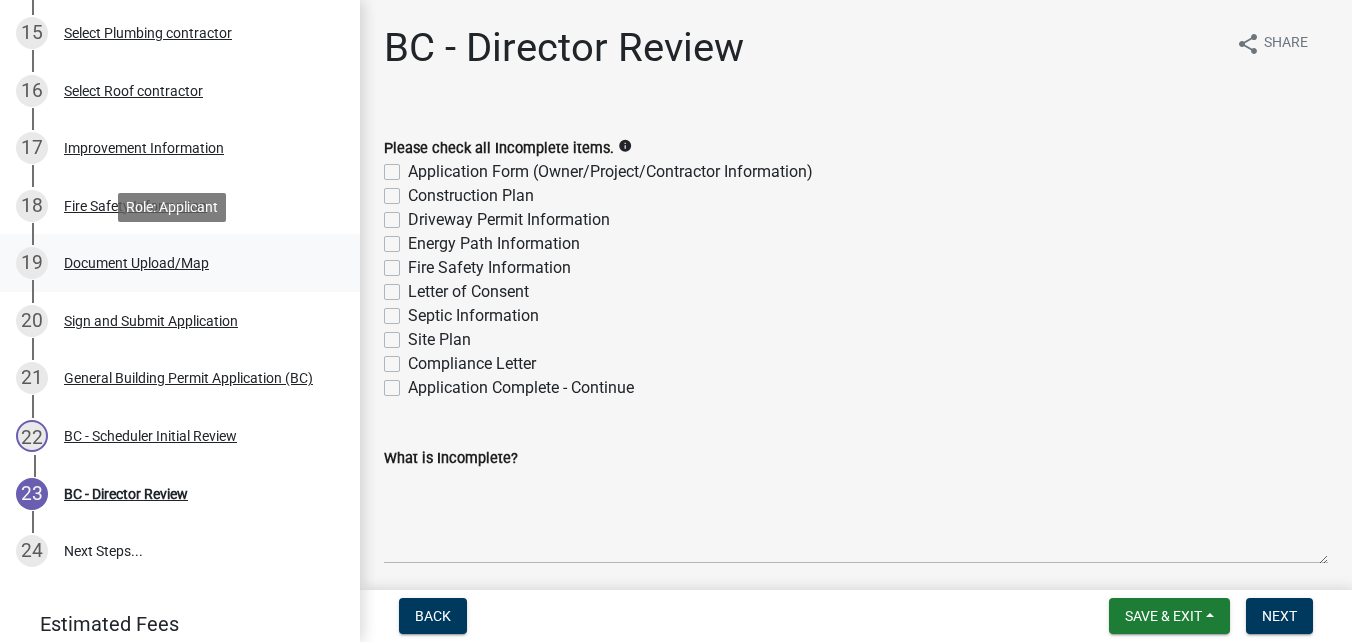 click on "19" at bounding box center (32, 263) 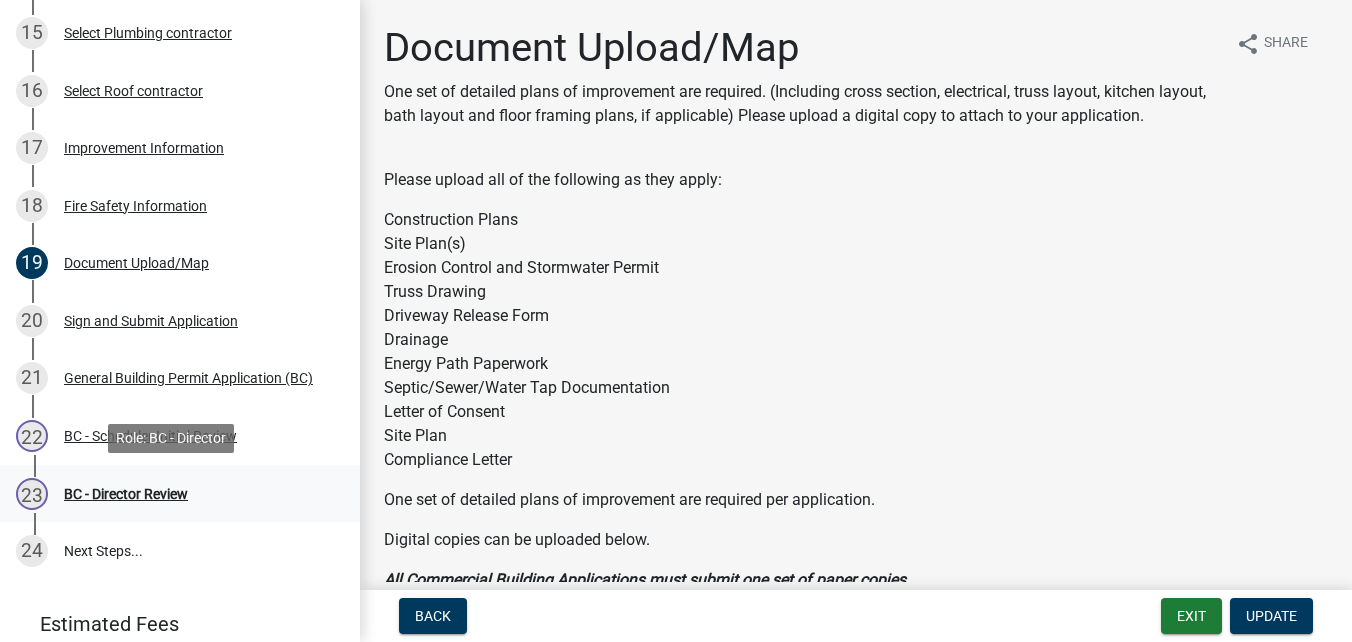 click on "23" at bounding box center (32, 494) 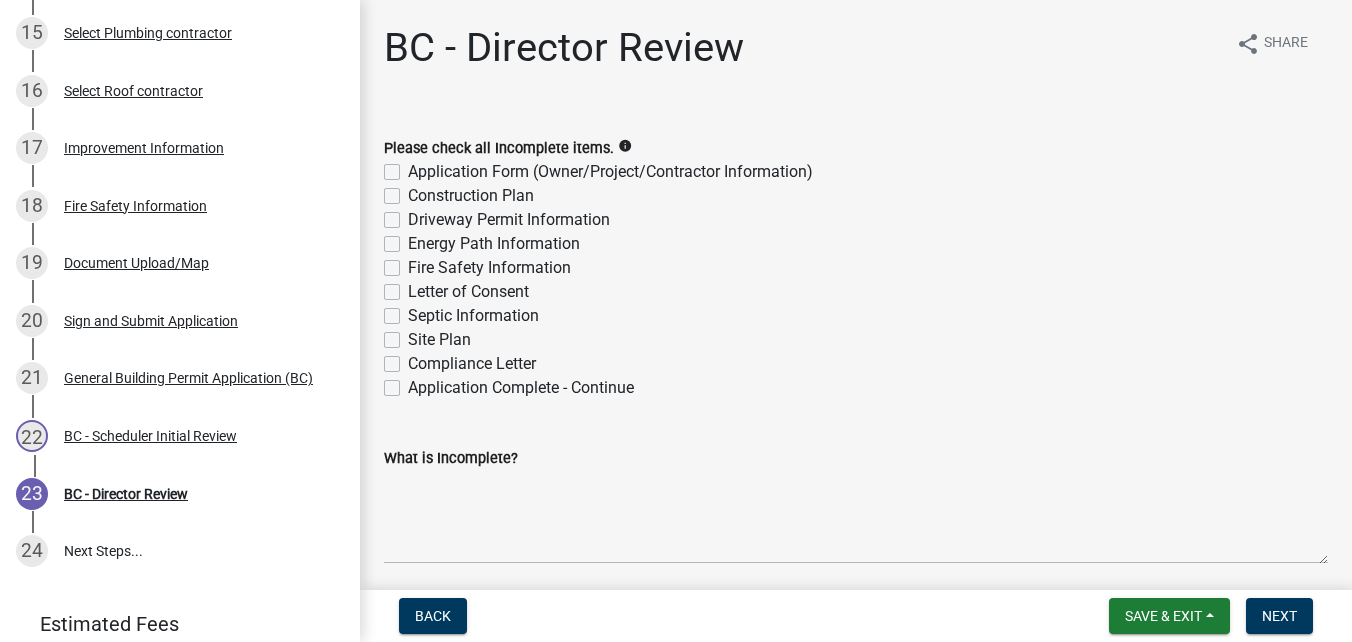 click on "Application Complete - Continue" 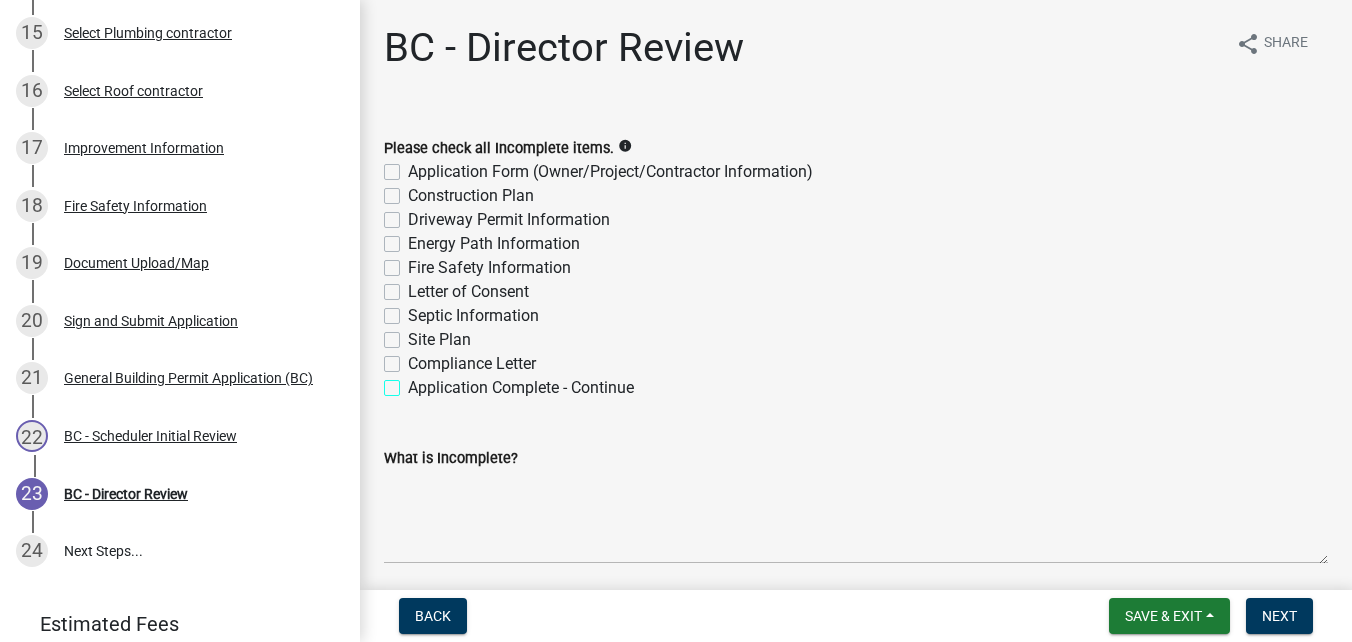 click on "Application Complete - Continue" at bounding box center (414, 382) 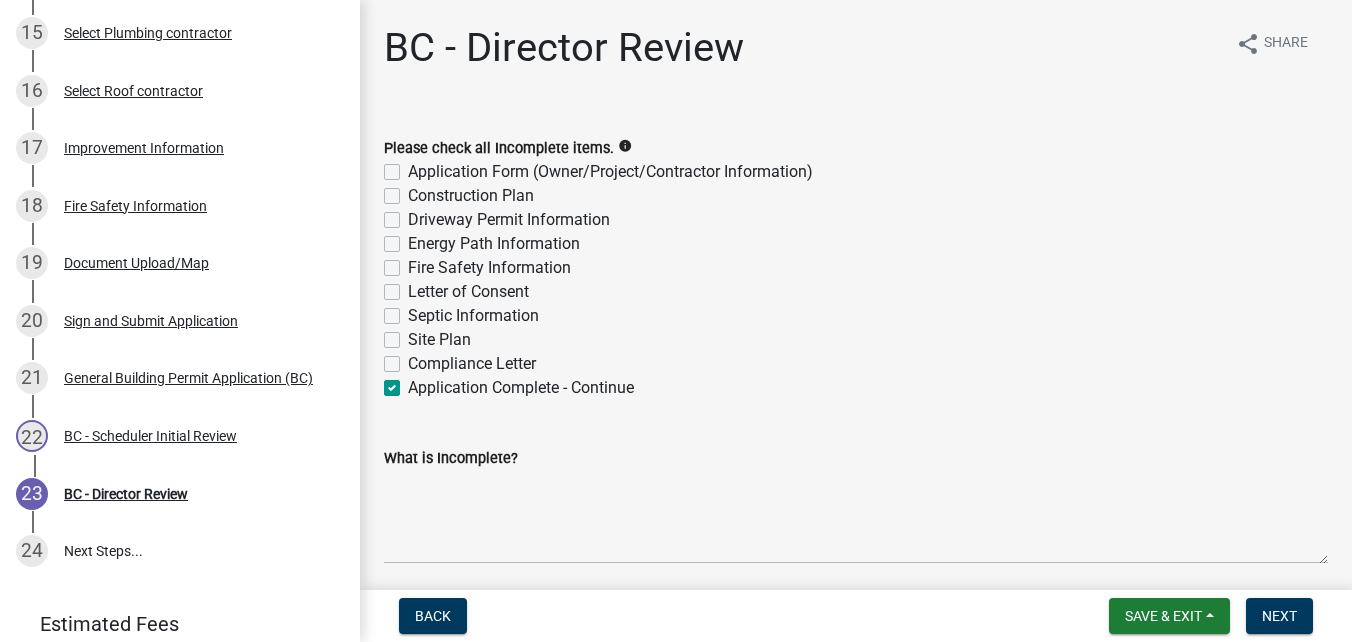 checkbox on "false" 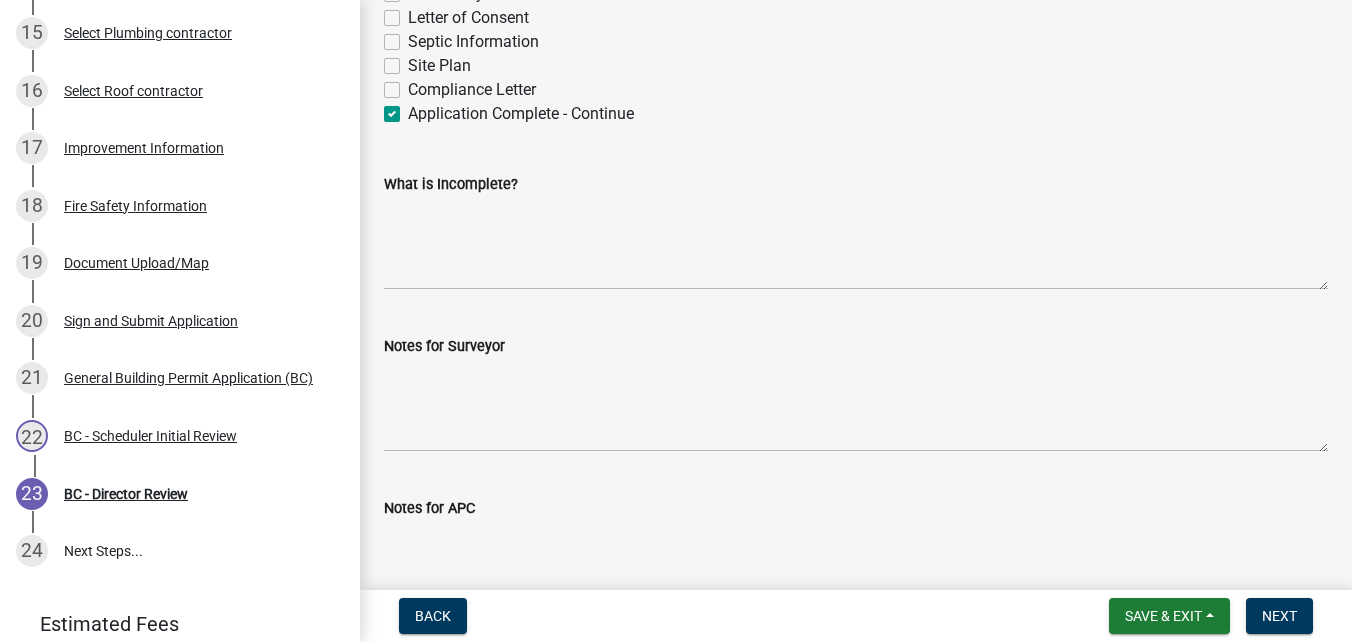 scroll, scrollTop: 300, scrollLeft: 0, axis: vertical 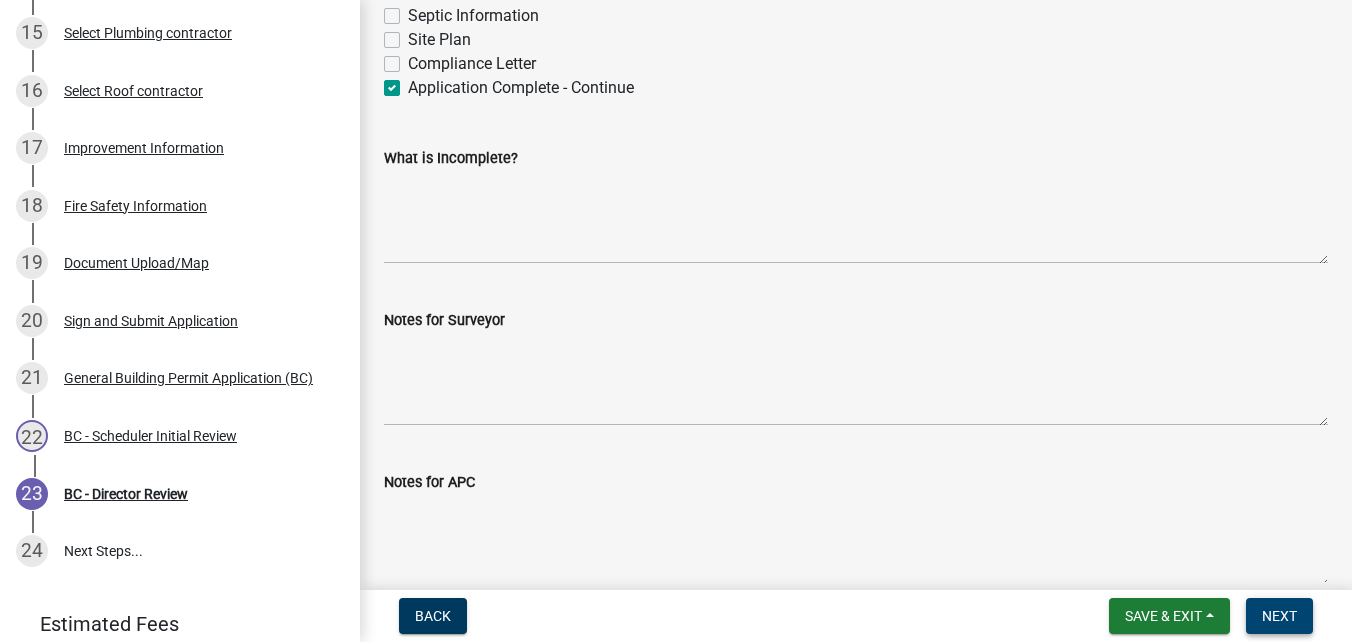 click on "Next" at bounding box center [1279, 616] 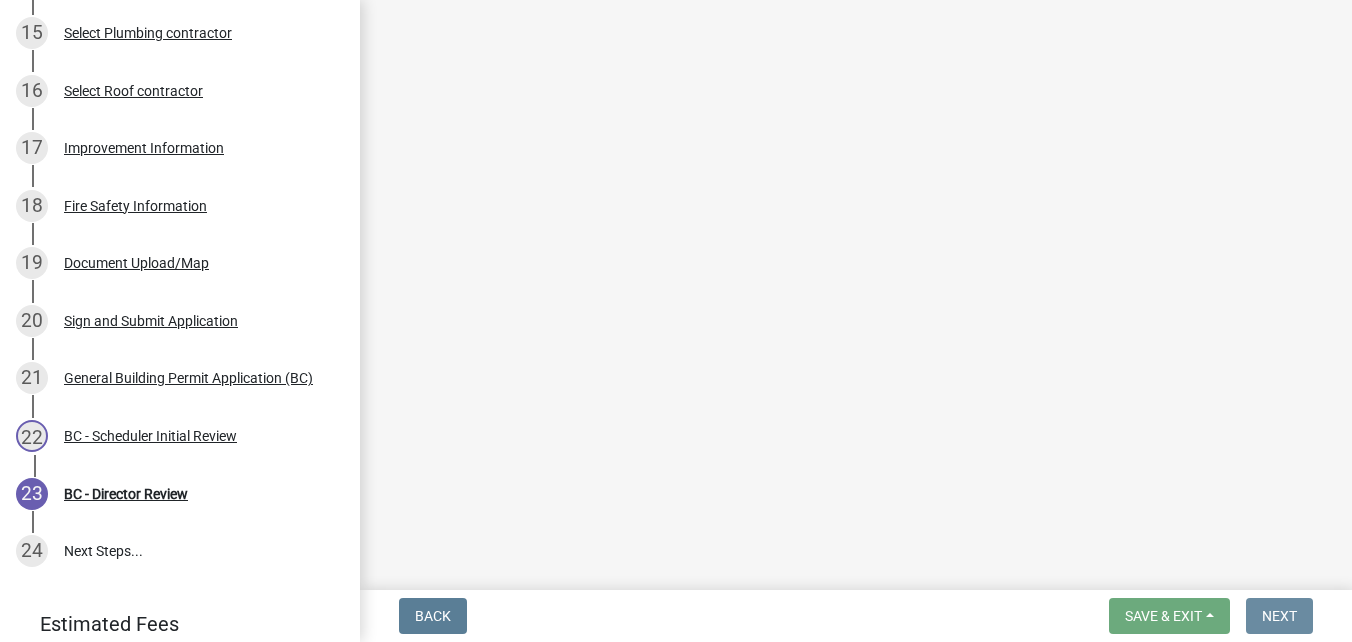scroll, scrollTop: 0, scrollLeft: 0, axis: both 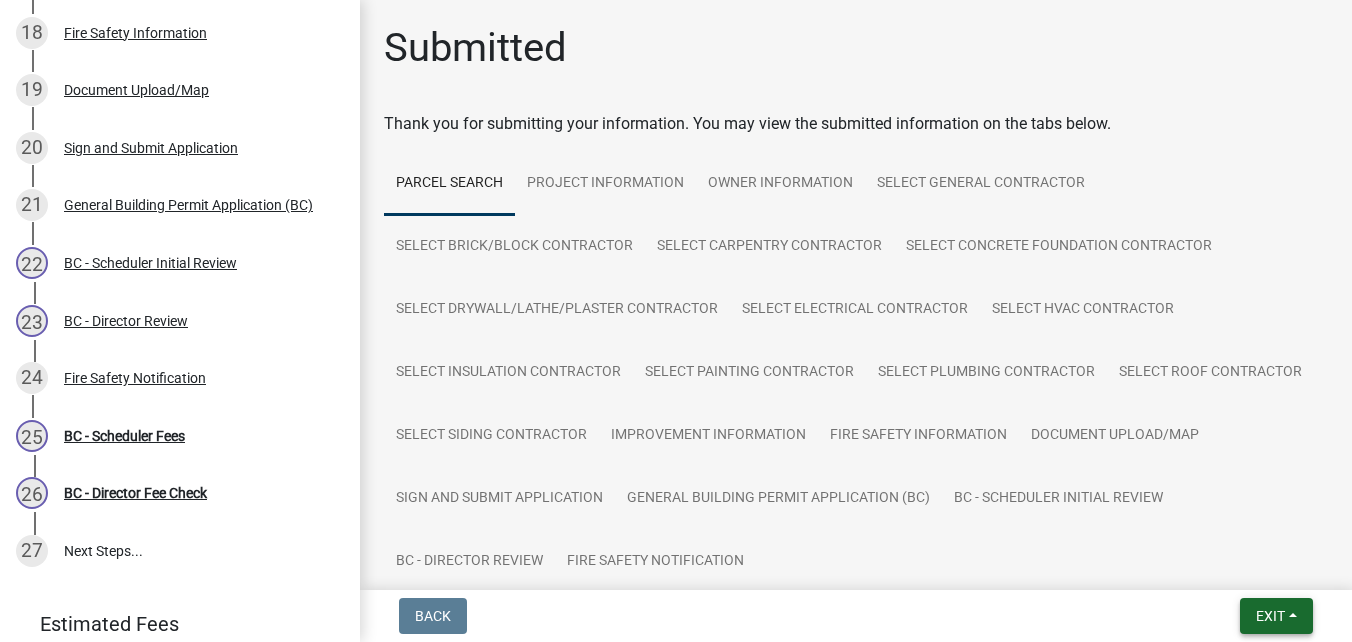 click on "Exit" at bounding box center (1270, 616) 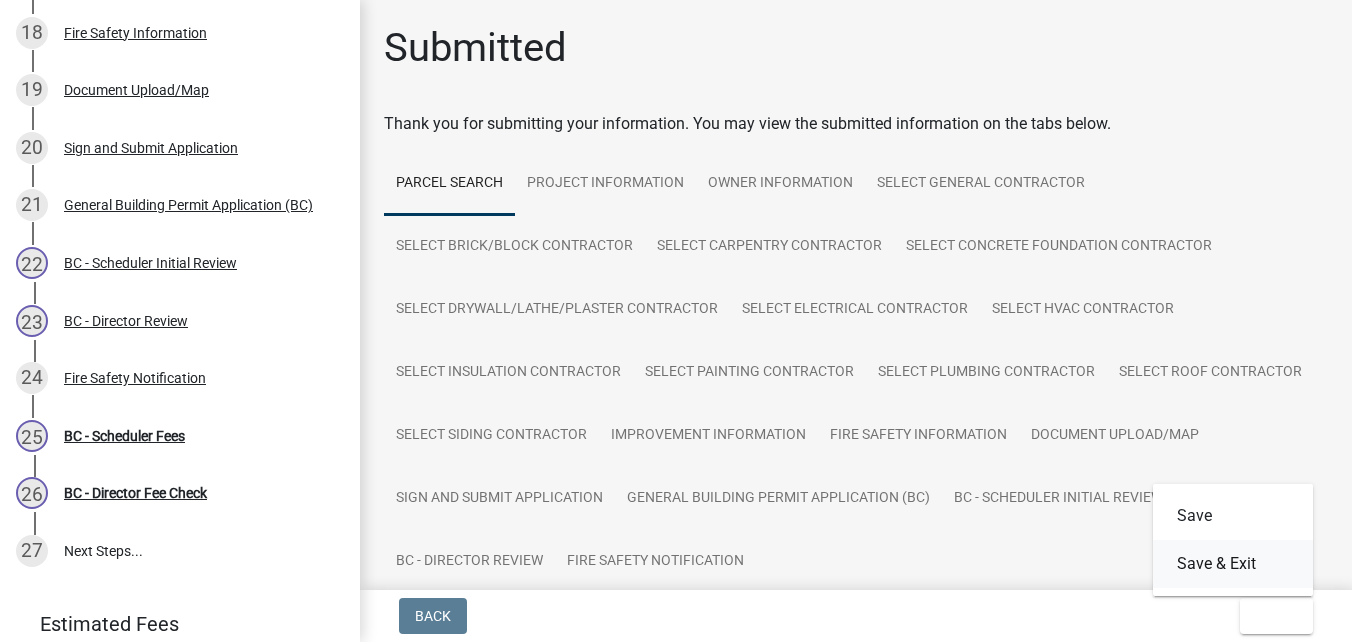 click on "Save & Exit" at bounding box center [1233, 564] 